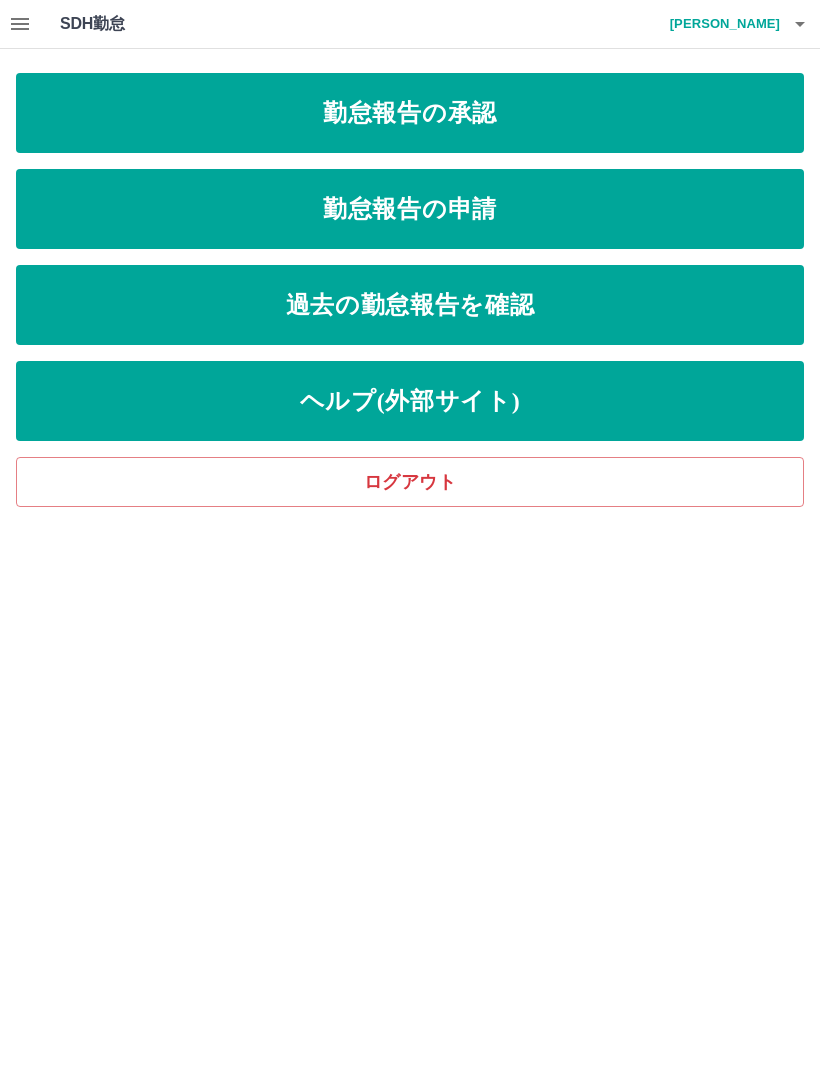 scroll, scrollTop: 0, scrollLeft: 0, axis: both 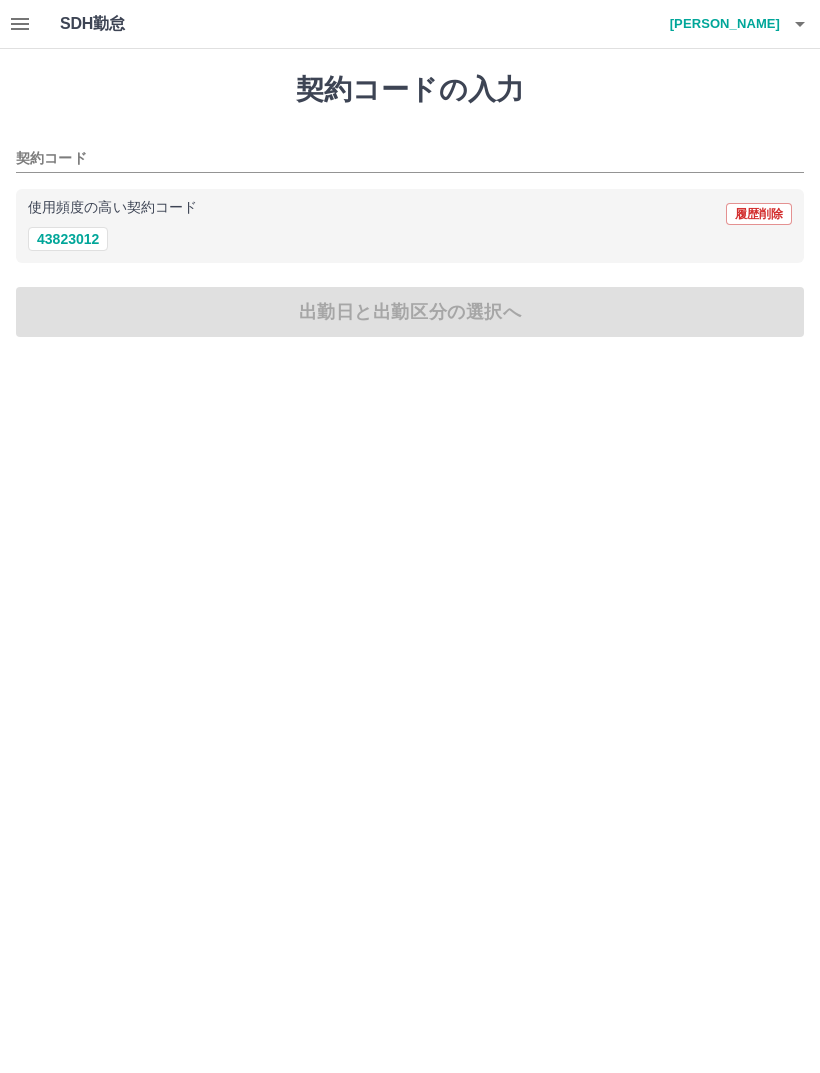 click on "43823012" at bounding box center (68, 239) 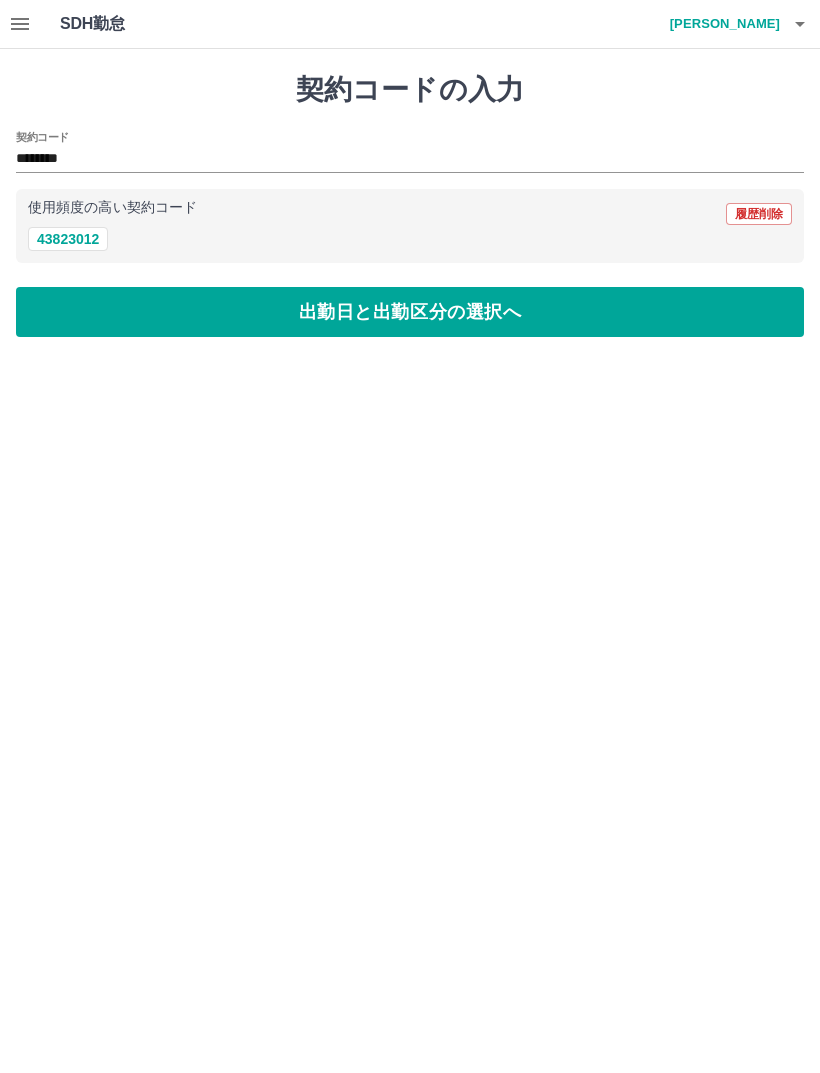 click on "出勤日と出勤区分の選択へ" at bounding box center [410, 312] 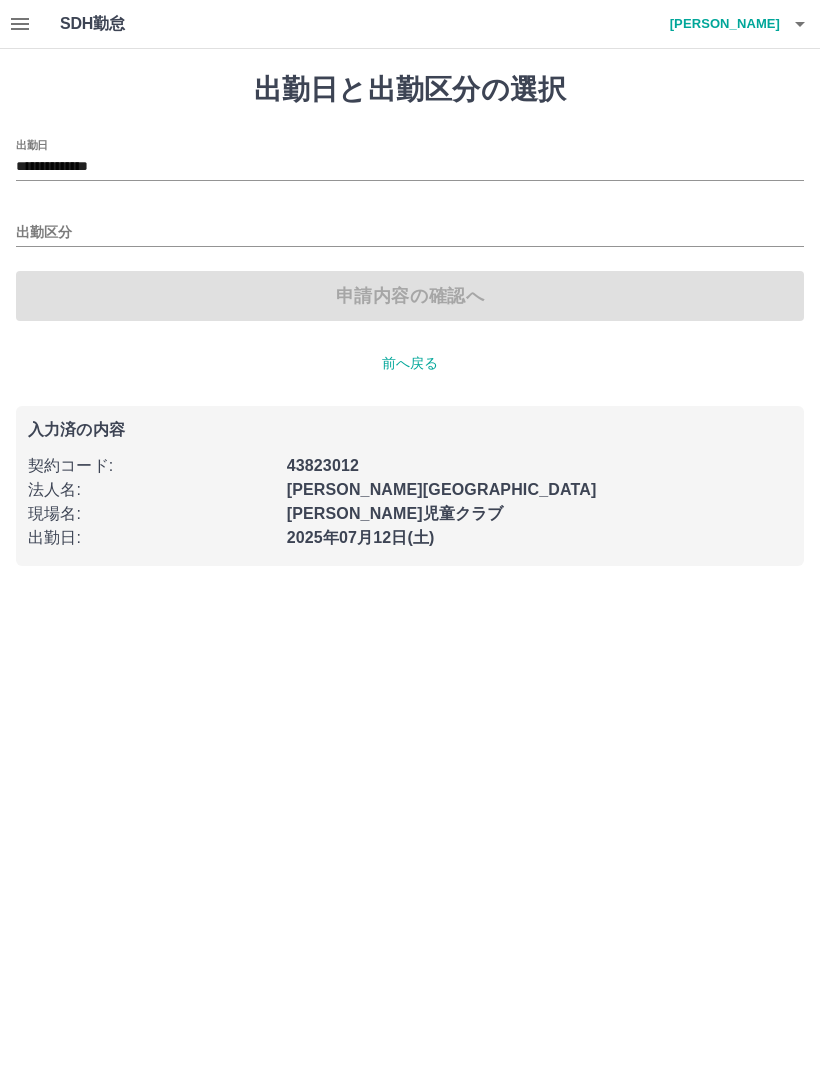 click on "出勤区分" at bounding box center [410, 233] 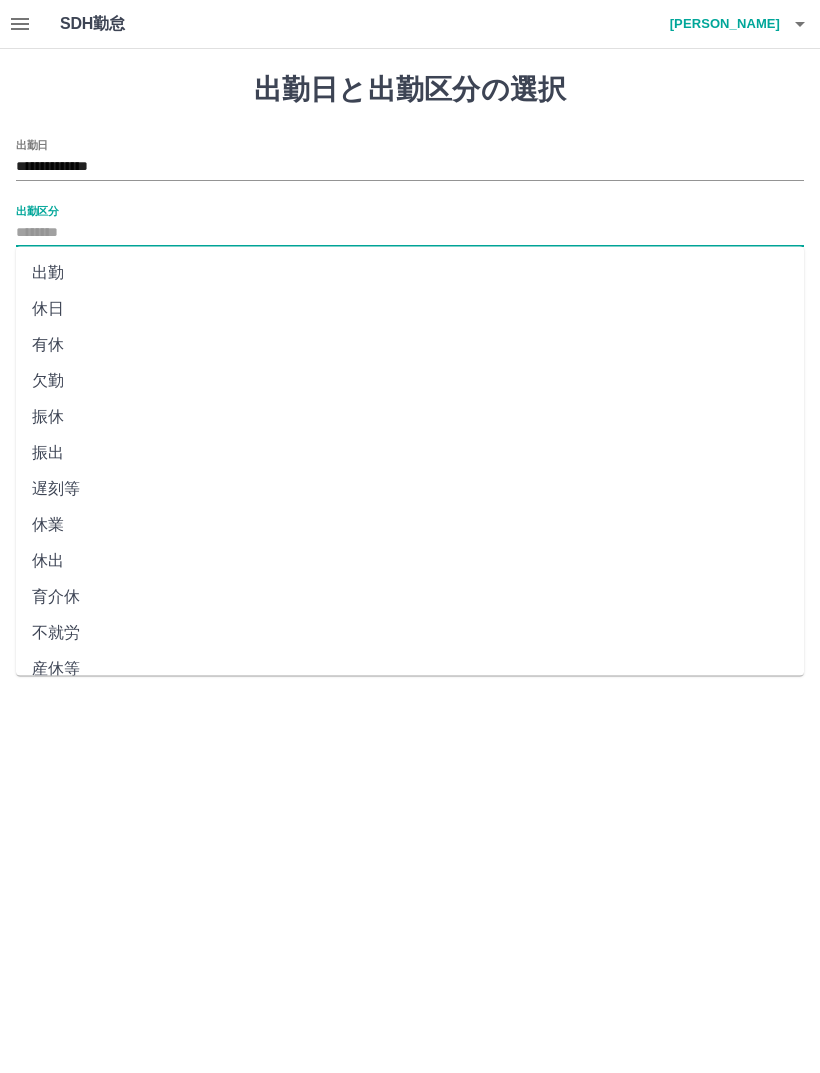 click on "出勤" at bounding box center [410, 273] 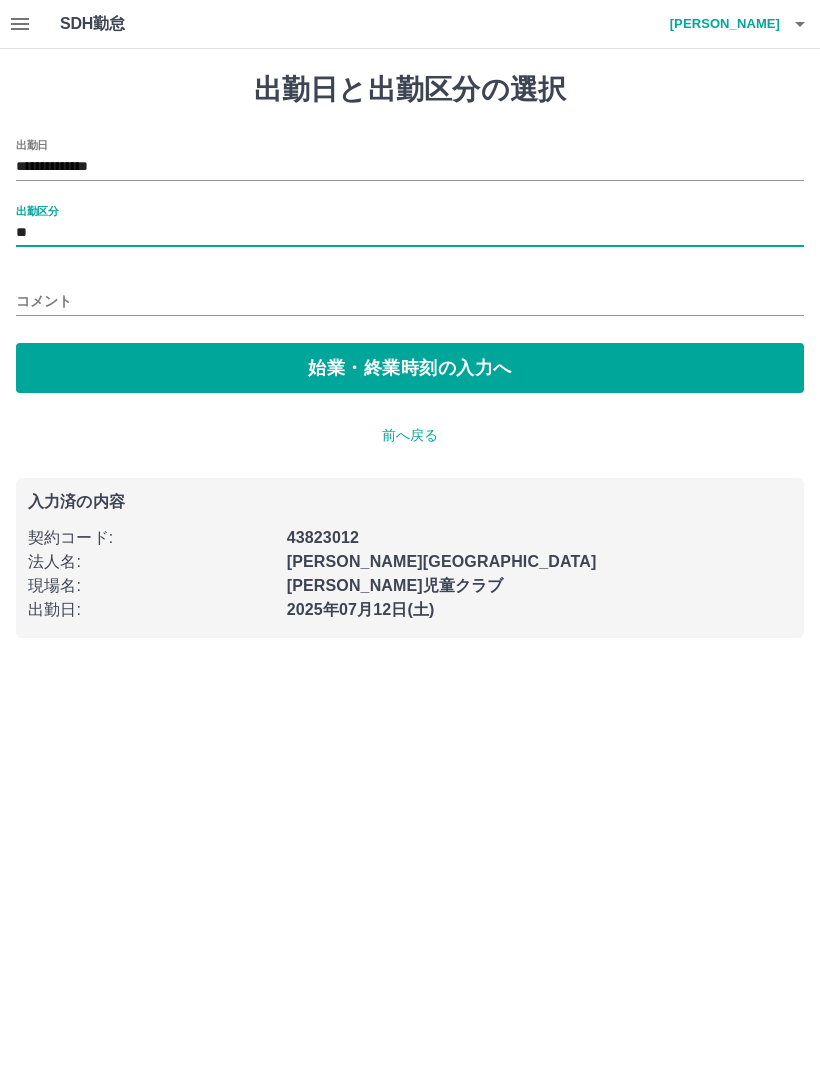 click on "**" at bounding box center [410, 233] 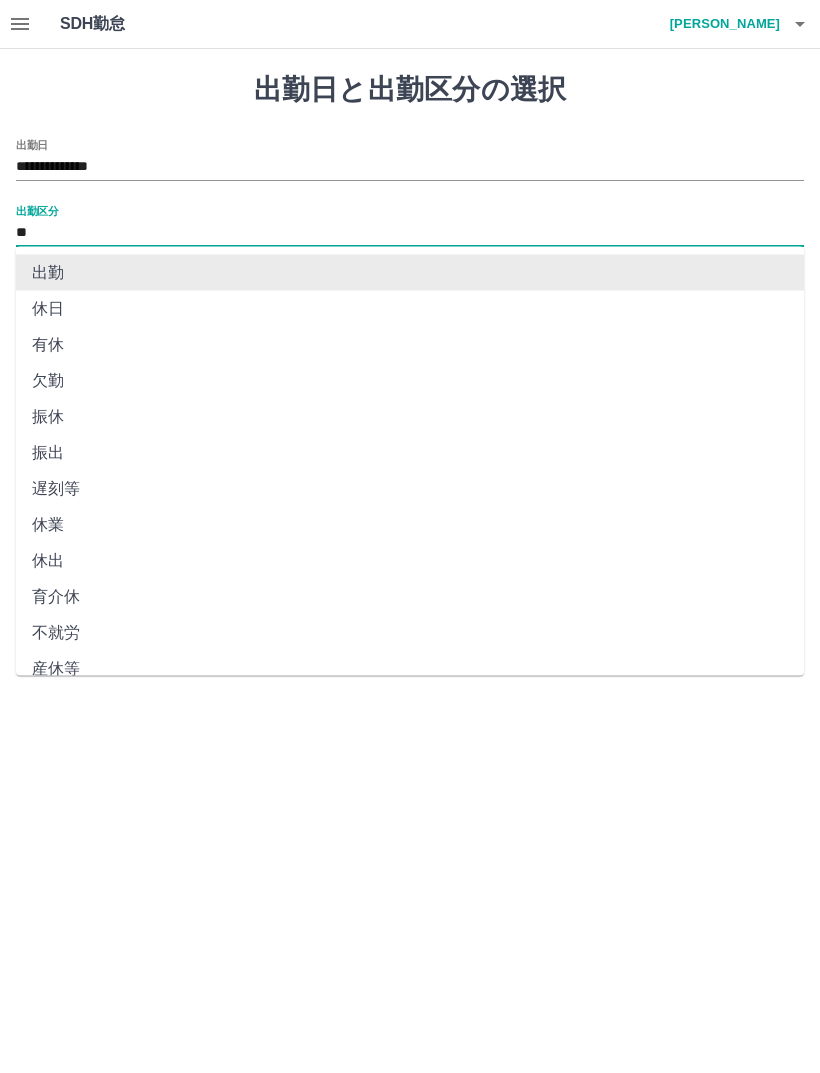 click on "**" at bounding box center [410, 233] 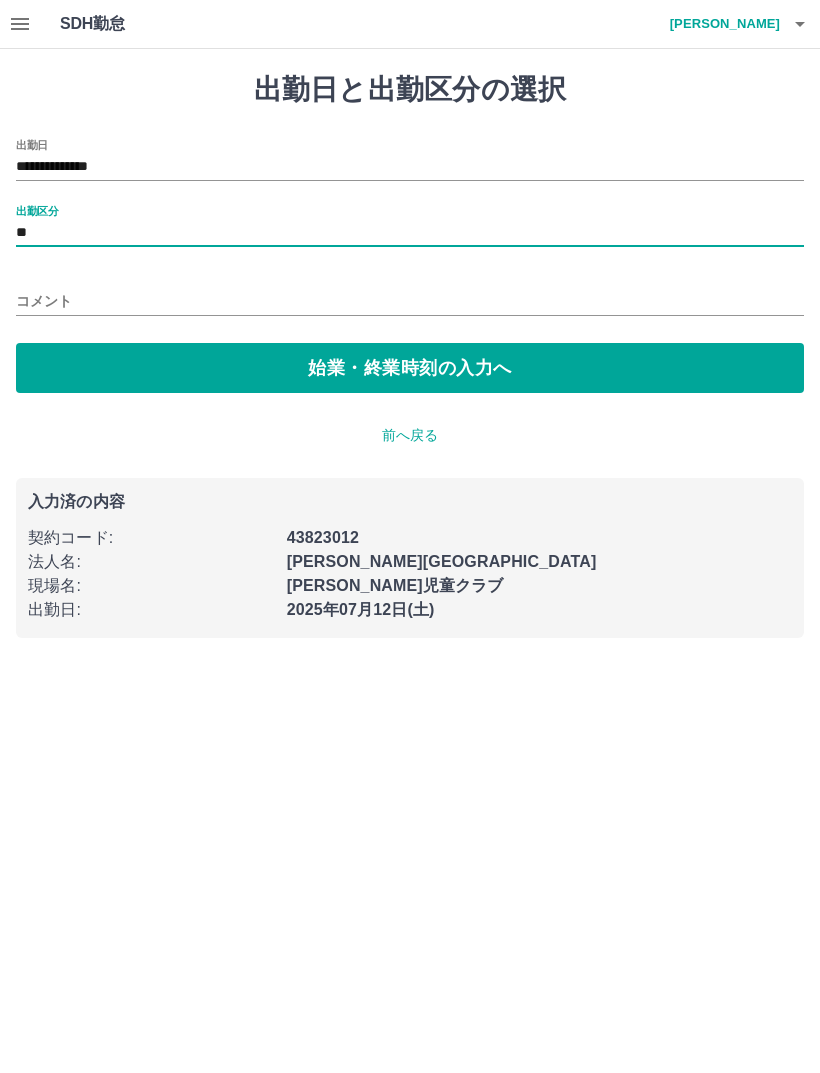 click on "始業・終業時刻の入力へ" at bounding box center [410, 368] 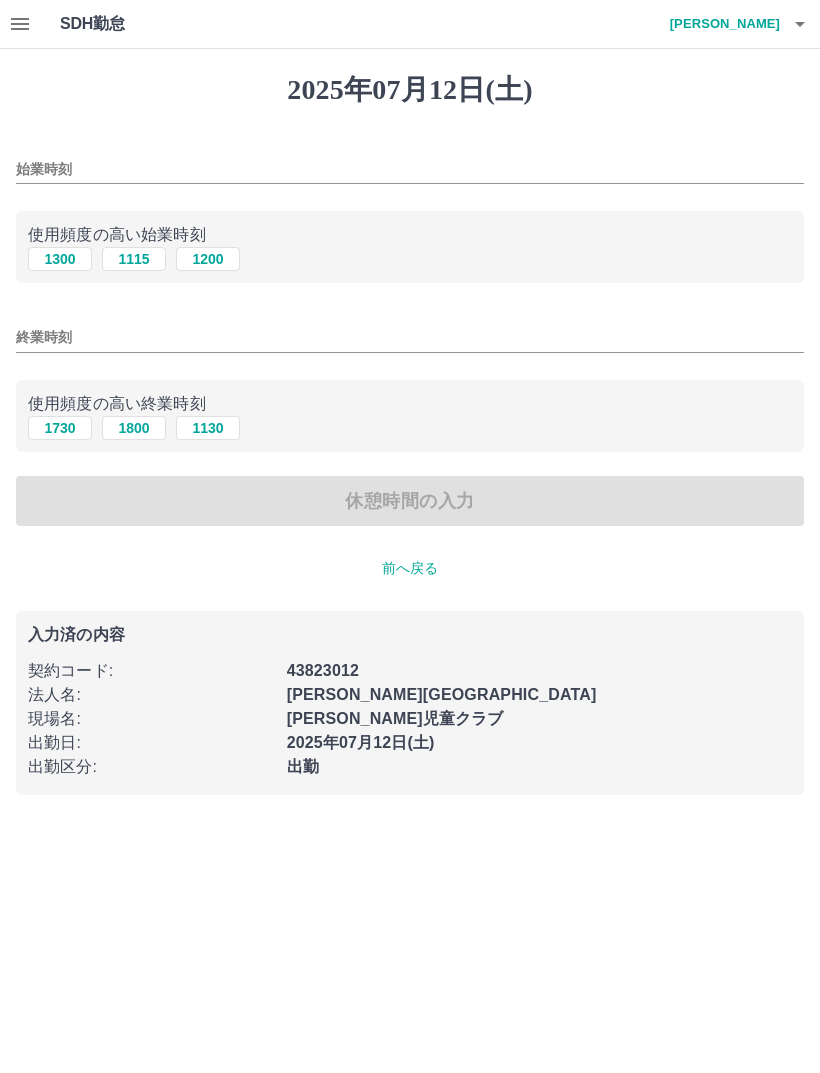 click on "始業時刻" at bounding box center (410, 169) 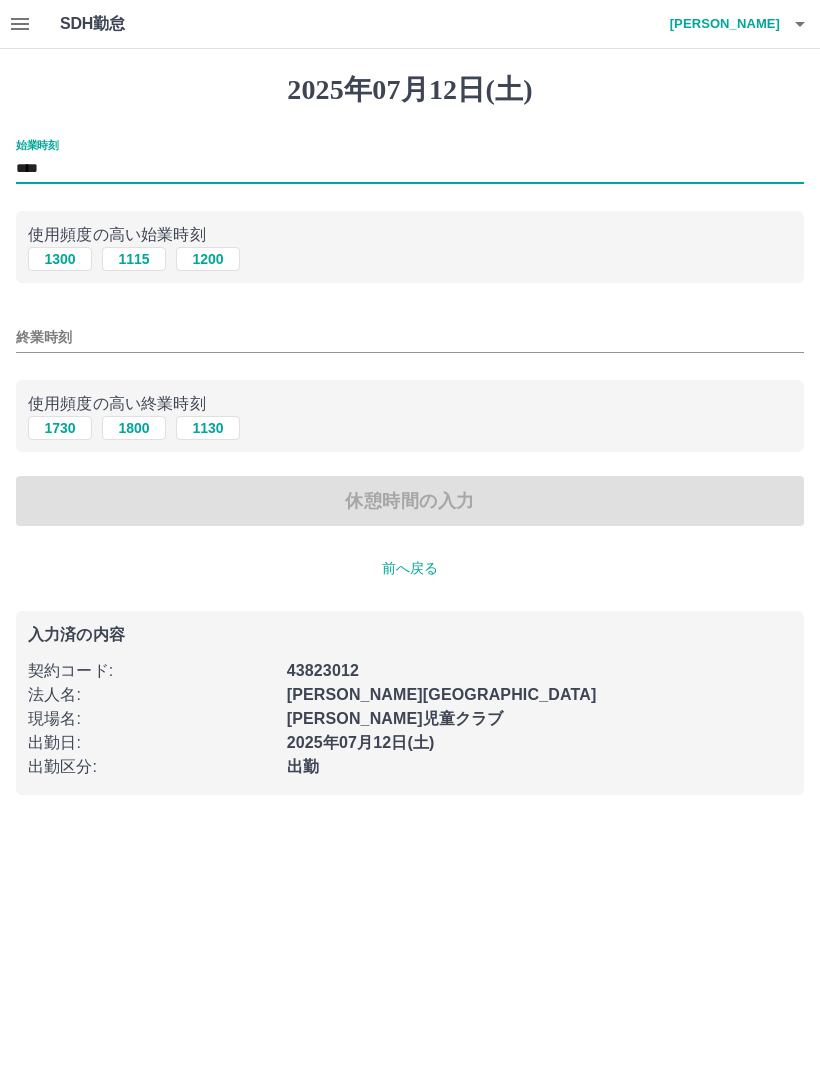 type on "****" 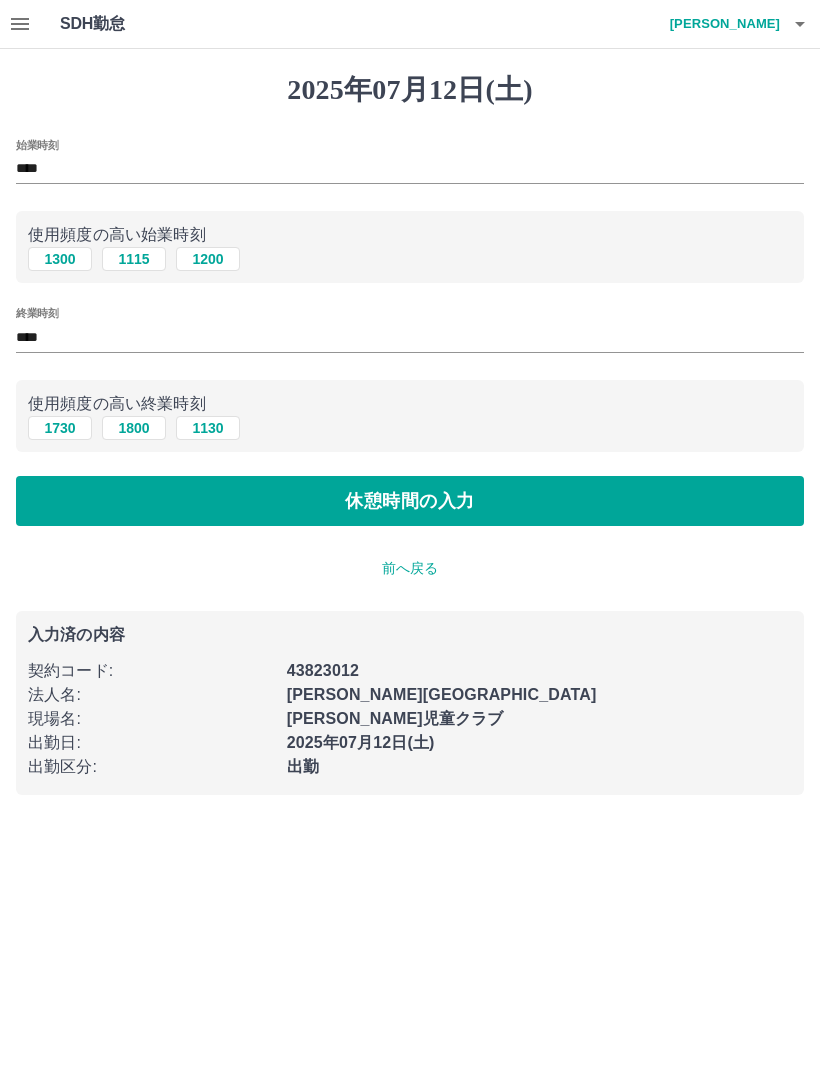 click on "休憩時間の入力" at bounding box center (410, 501) 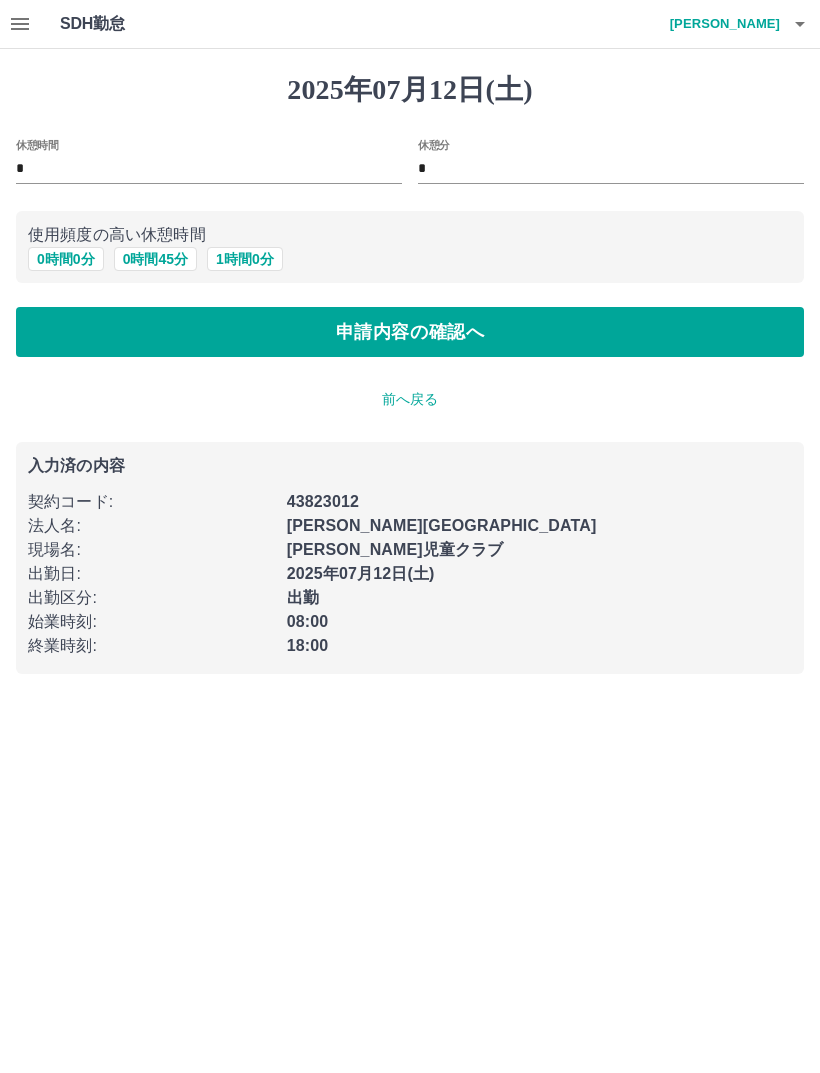 click on "1 時間 0 分" at bounding box center [245, 259] 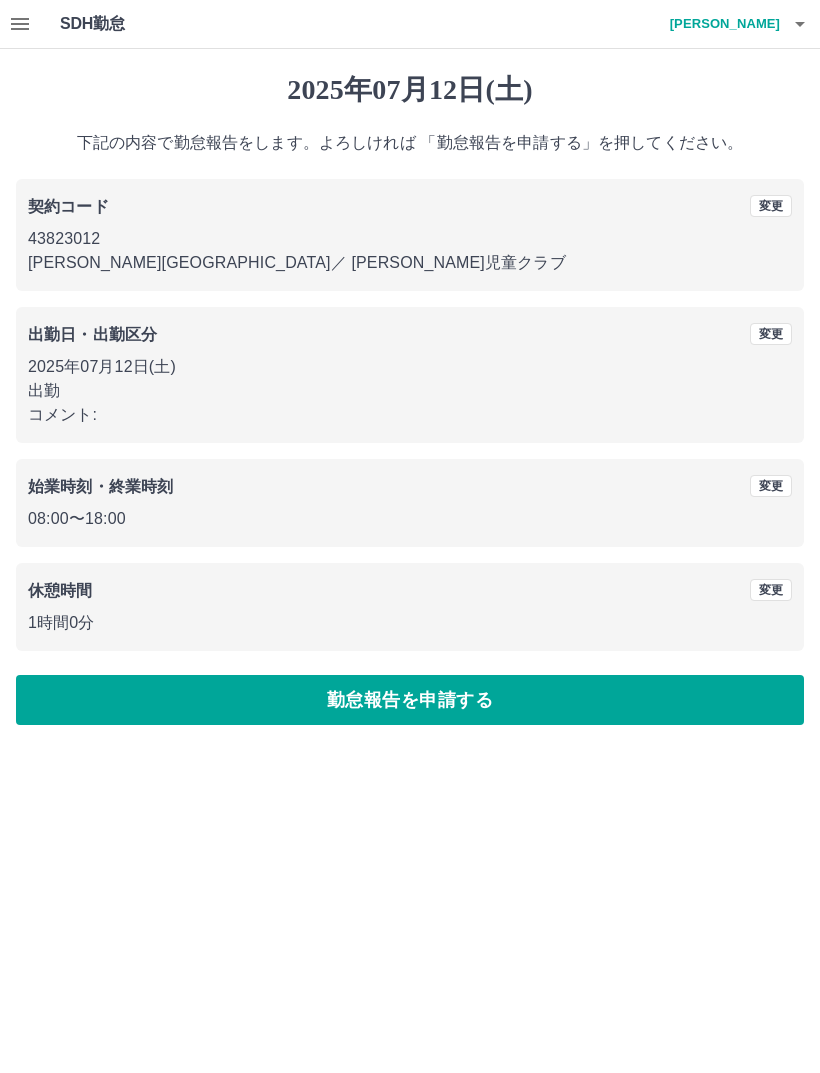 click on "勤怠報告を申請する" at bounding box center (410, 700) 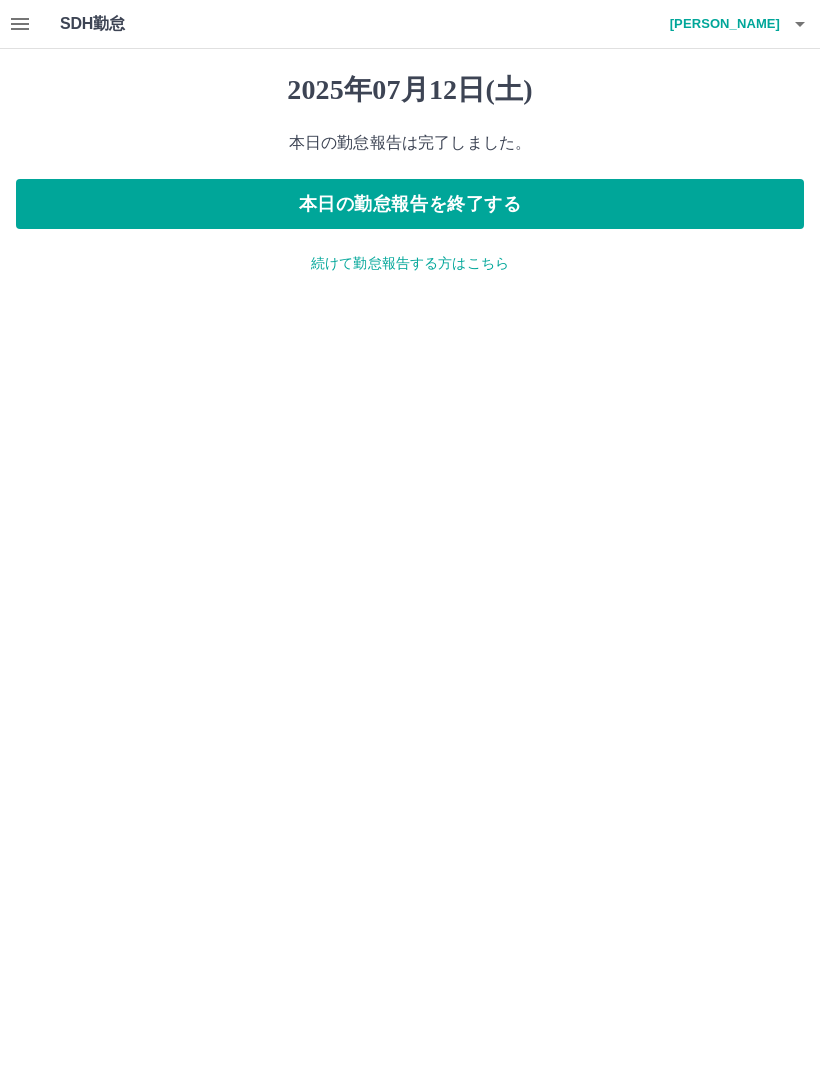 click at bounding box center (800, 24) 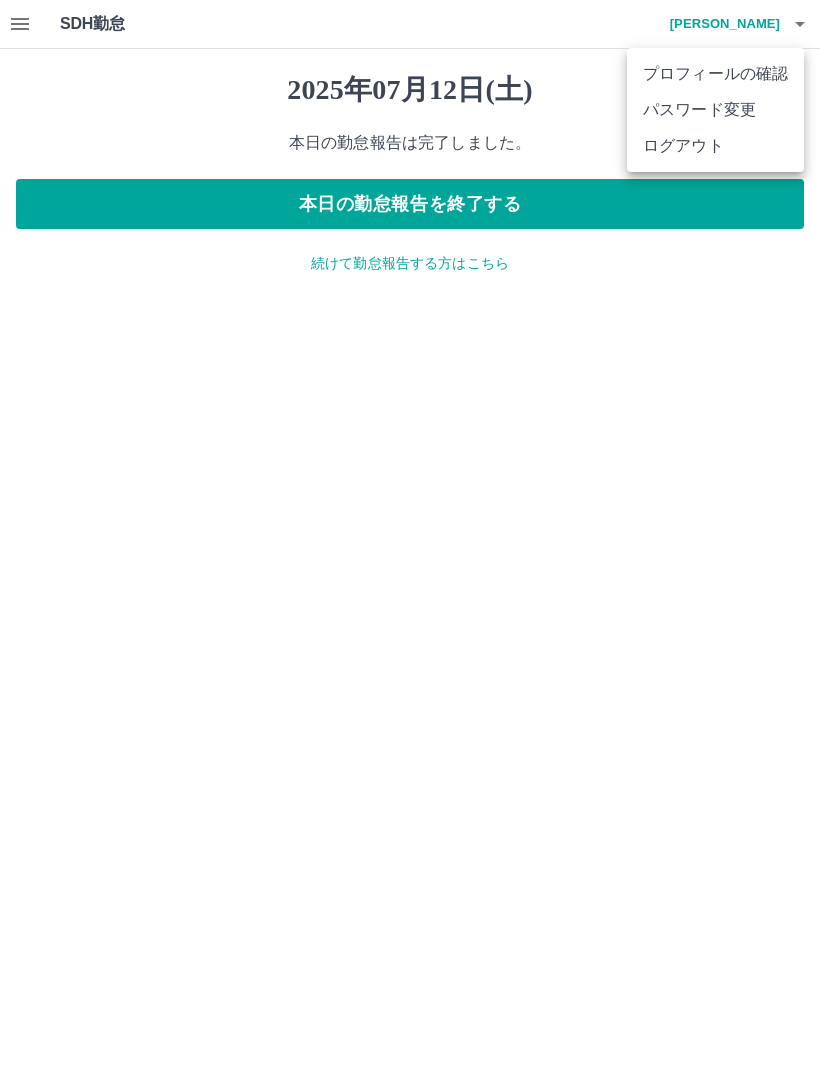 click on "ログアウト" at bounding box center (715, 146) 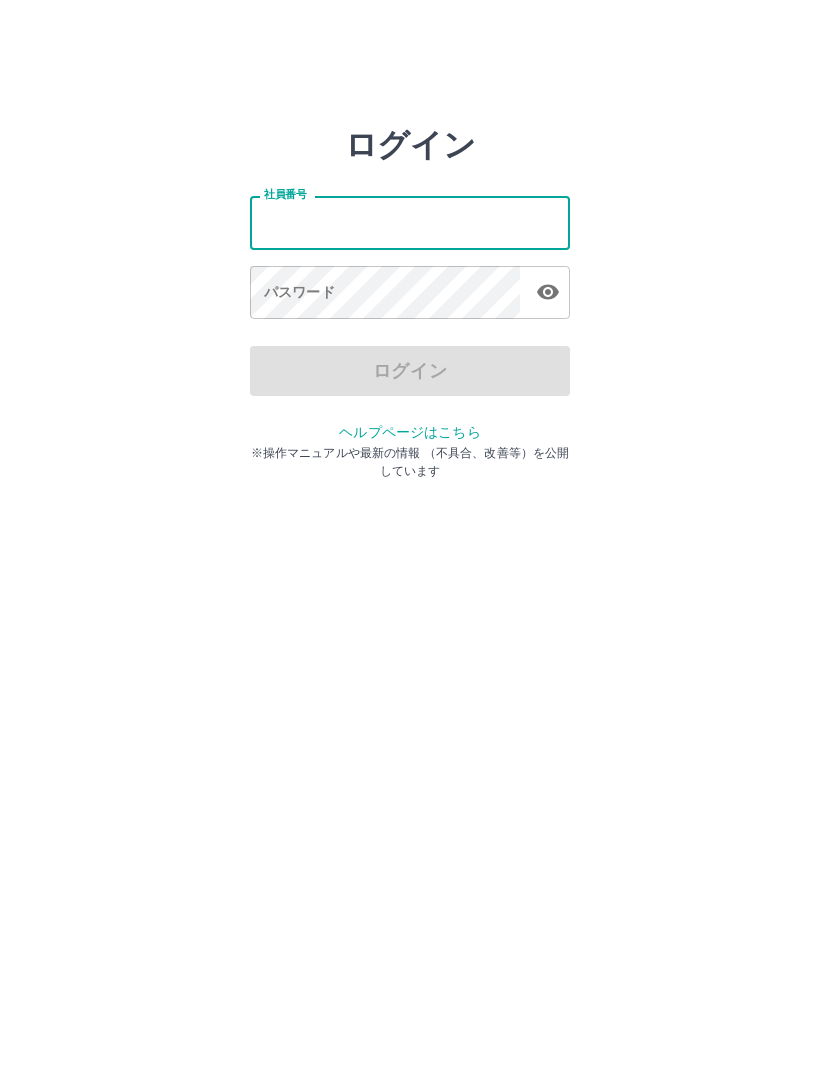 scroll, scrollTop: 0, scrollLeft: 0, axis: both 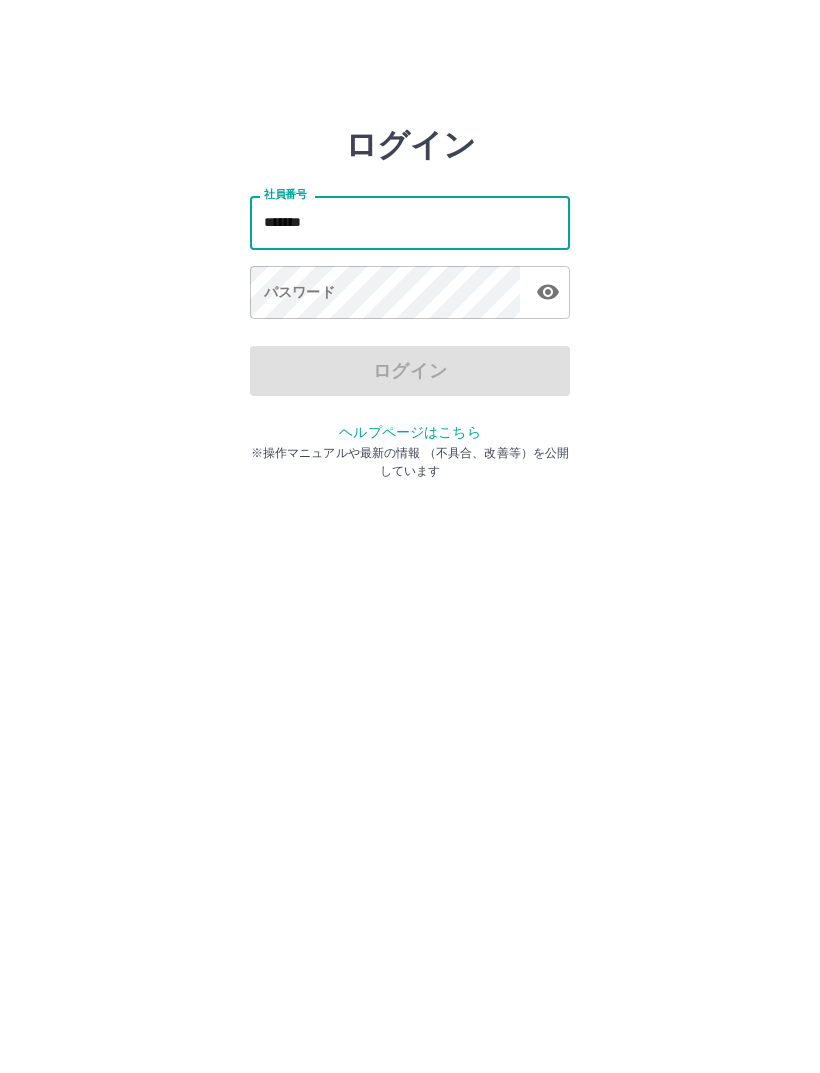 type on "*******" 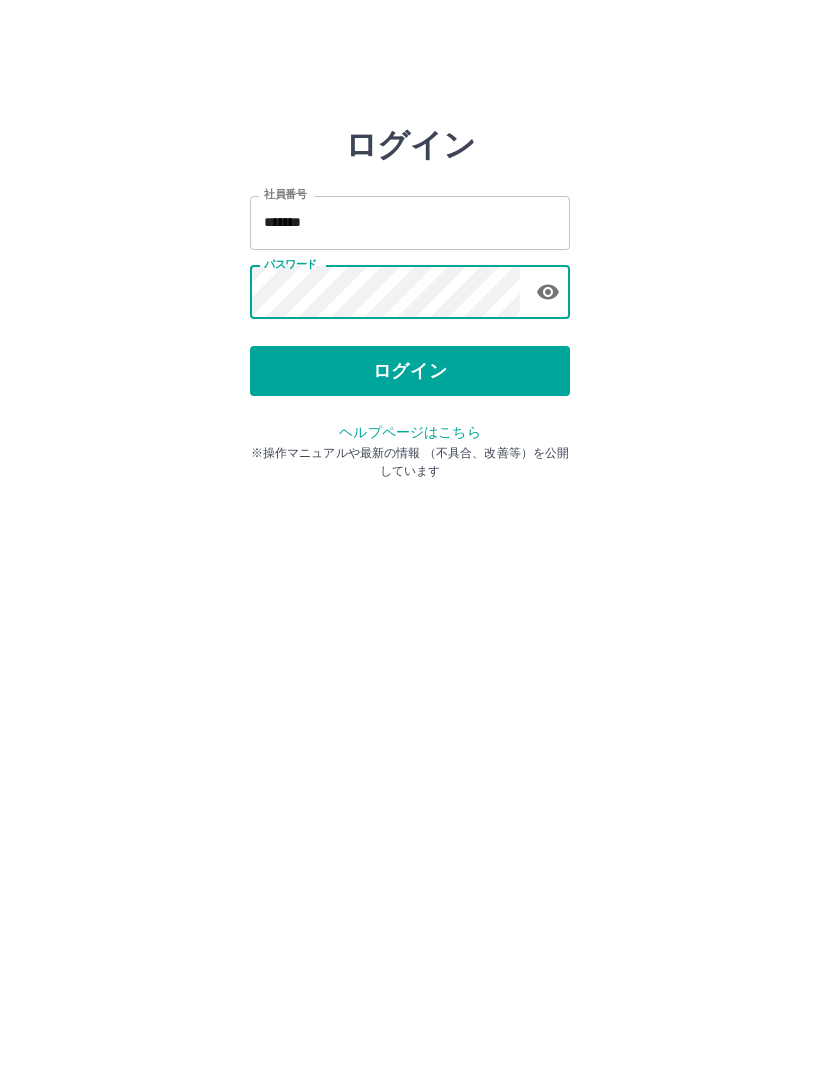 click on "ログイン" at bounding box center (410, 371) 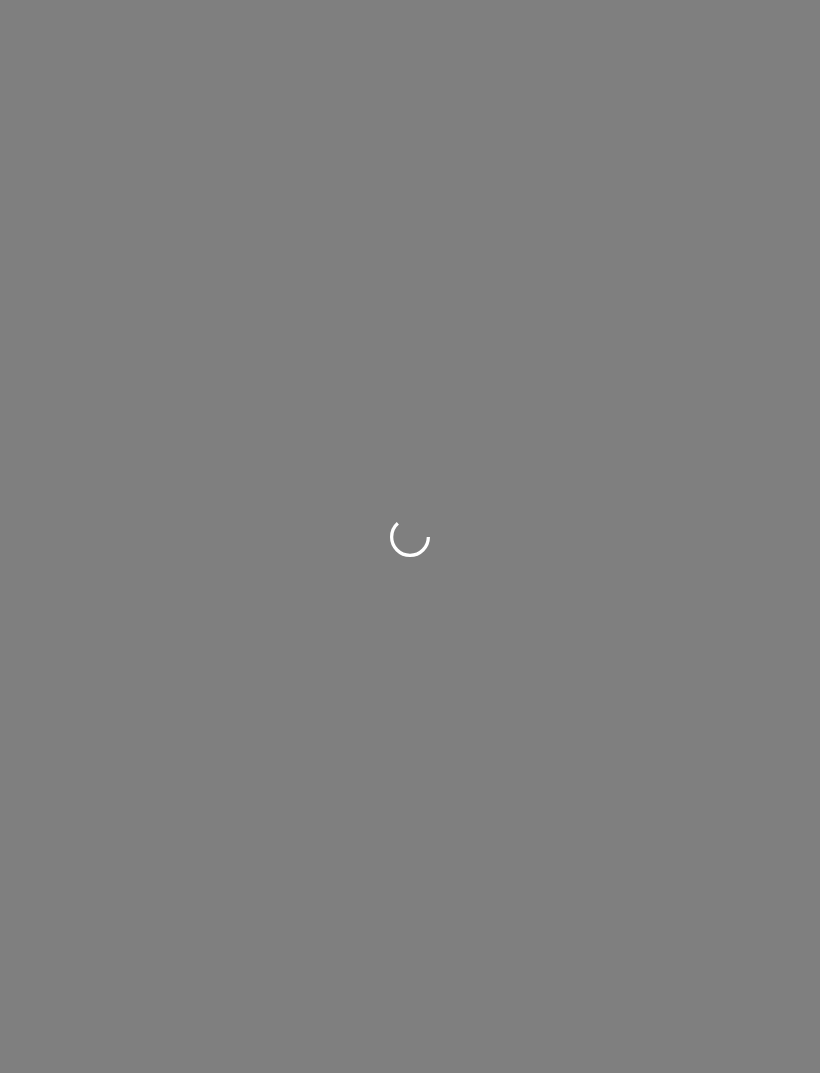 scroll, scrollTop: 0, scrollLeft: 0, axis: both 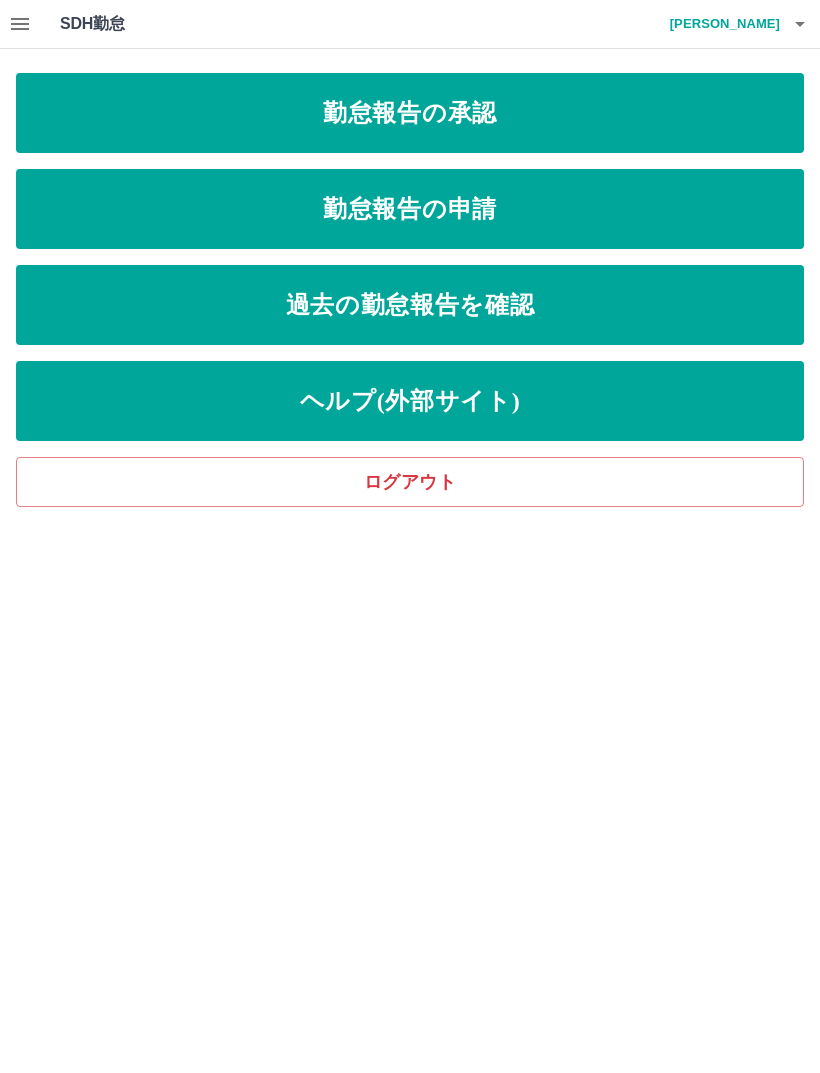 click on "勤怠報告の申請" at bounding box center (410, 209) 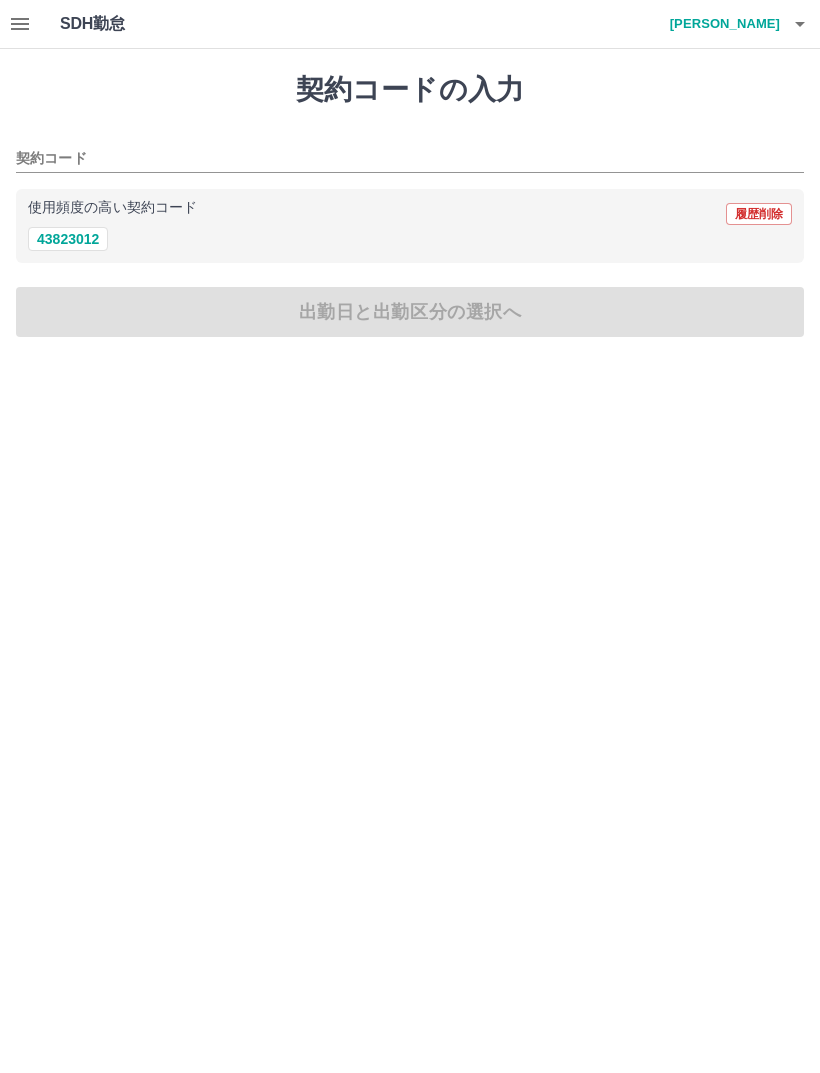 click on "43823012" at bounding box center [68, 239] 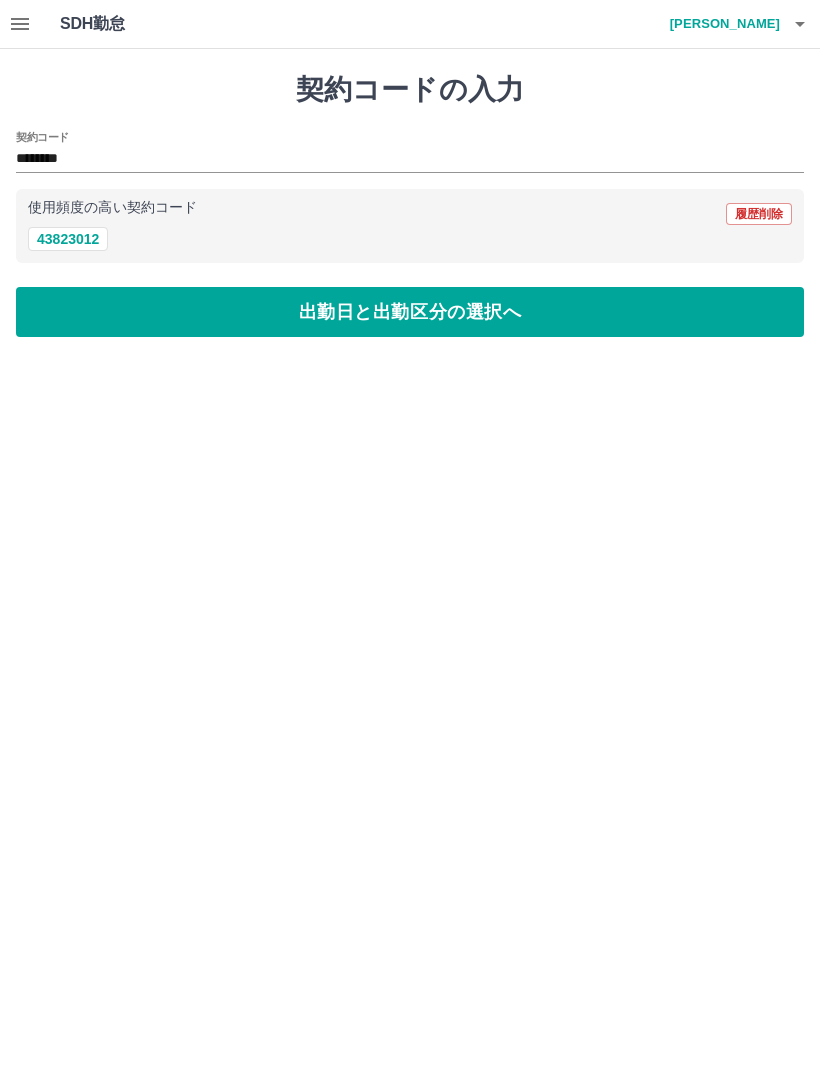 click 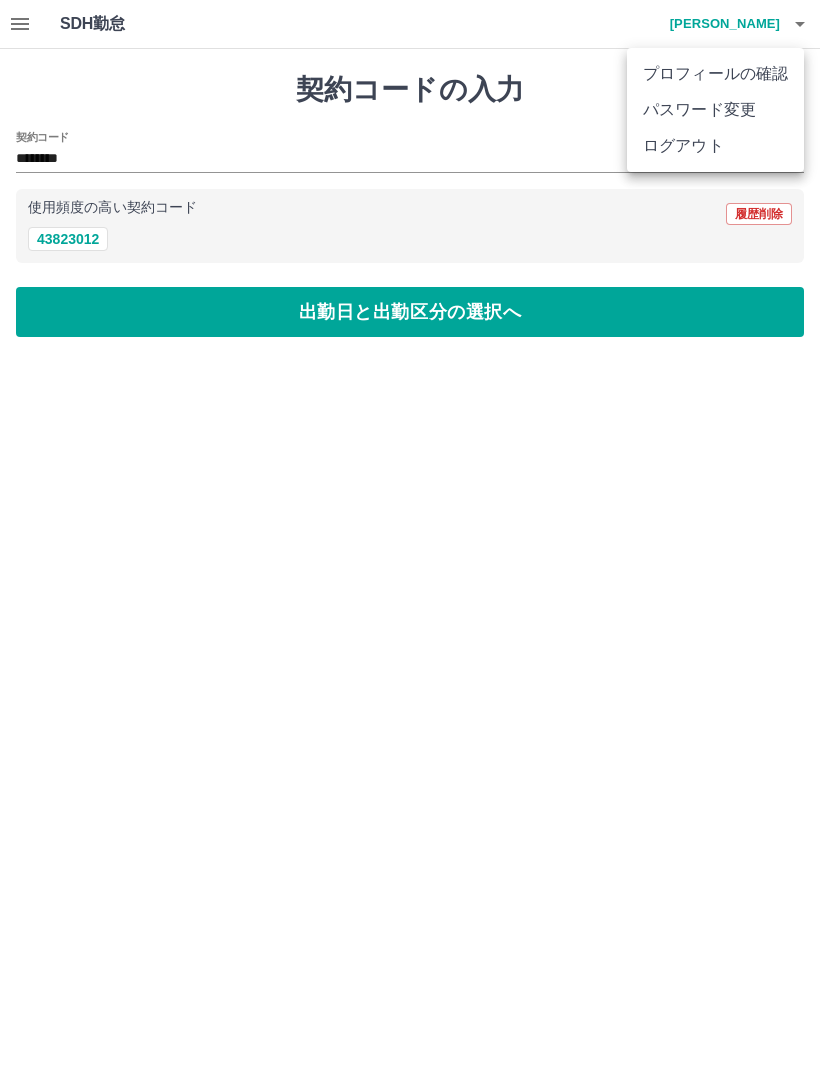 click on "ログアウト" at bounding box center [715, 146] 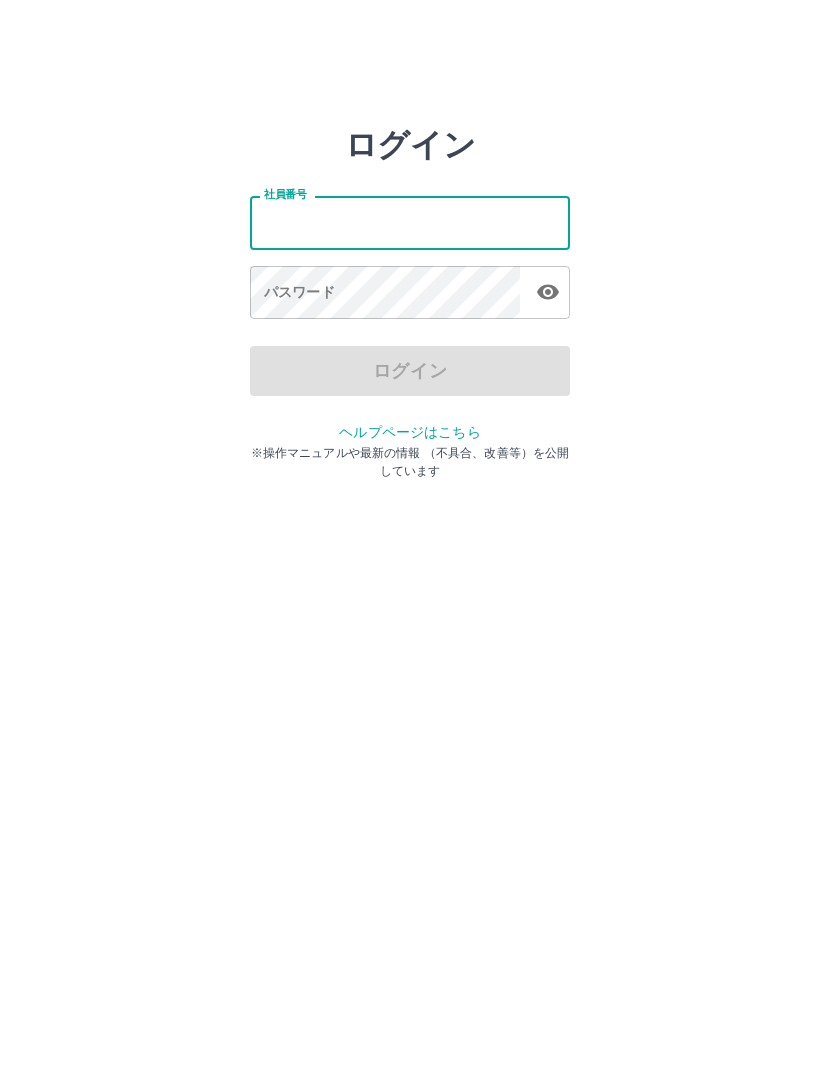 scroll, scrollTop: 0, scrollLeft: 0, axis: both 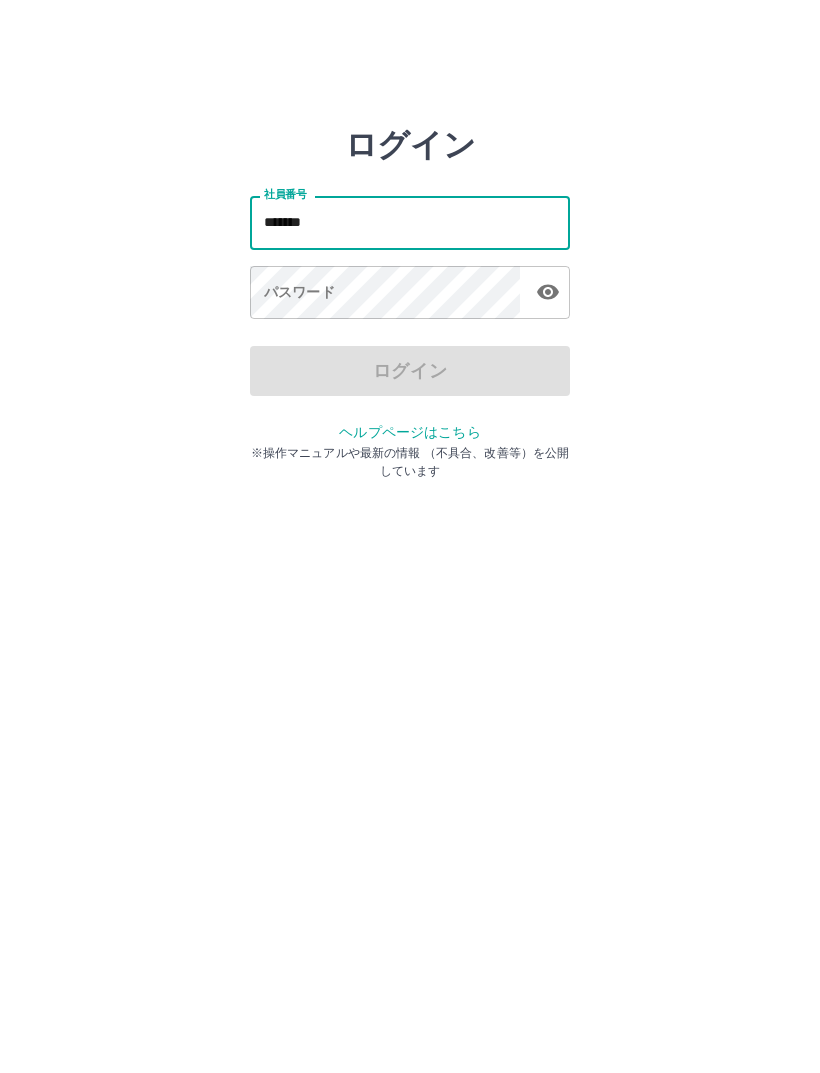 type on "*******" 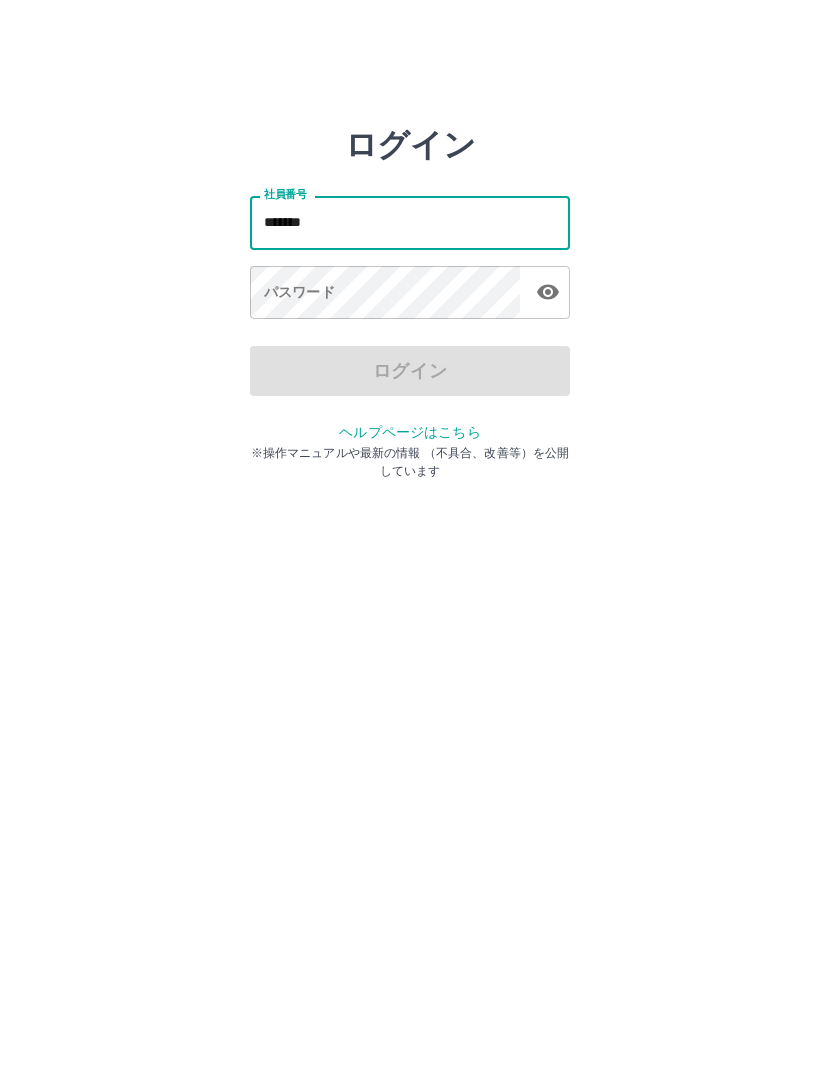 click on "パスワード パスワード" at bounding box center (410, 294) 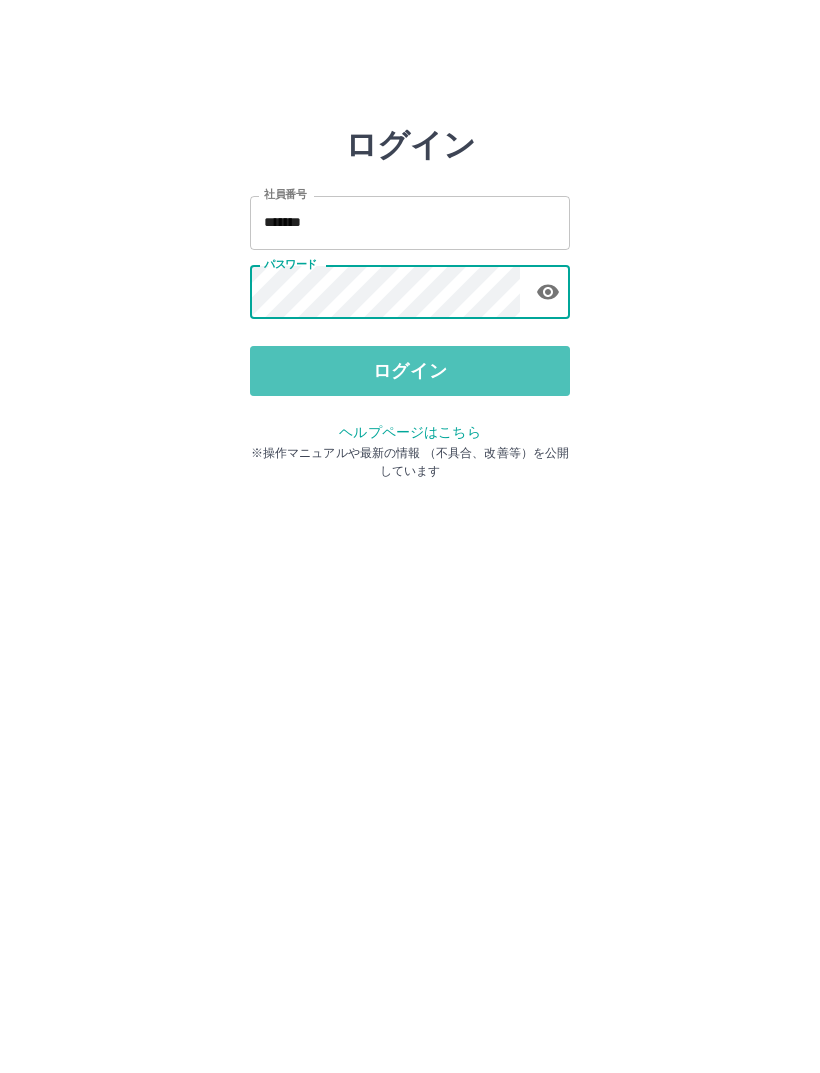 click on "ログイン" at bounding box center [410, 371] 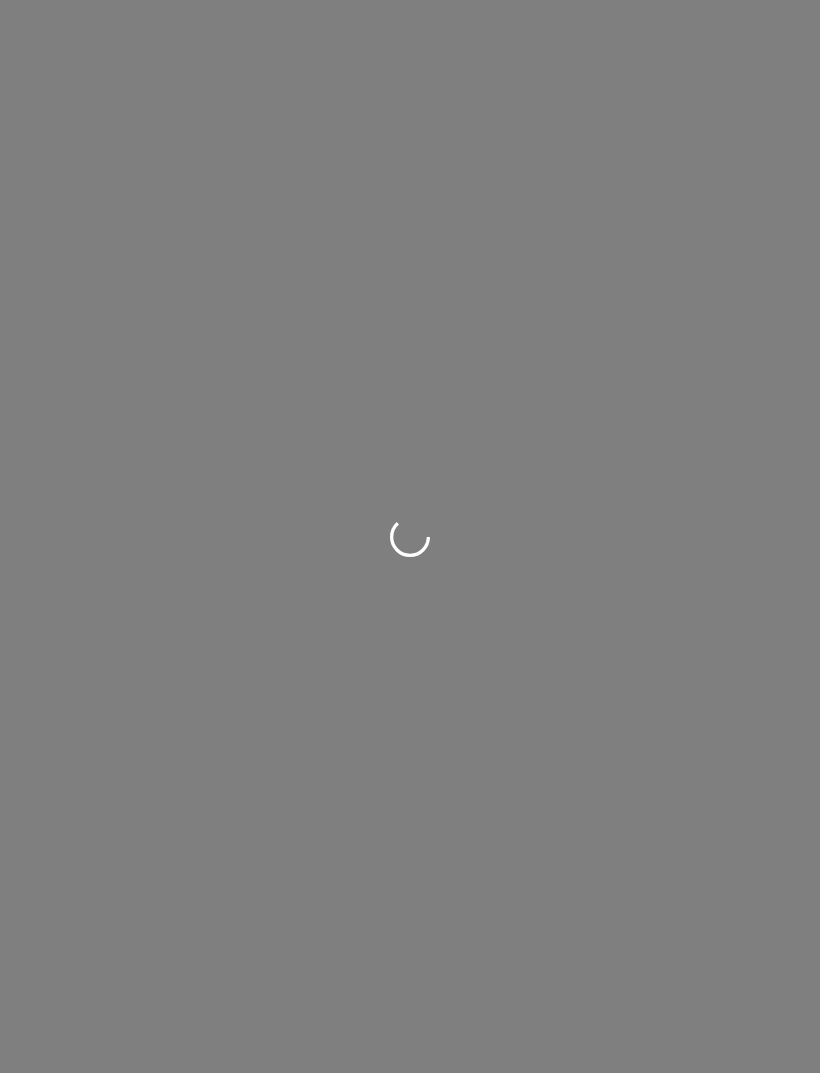 scroll, scrollTop: 0, scrollLeft: 0, axis: both 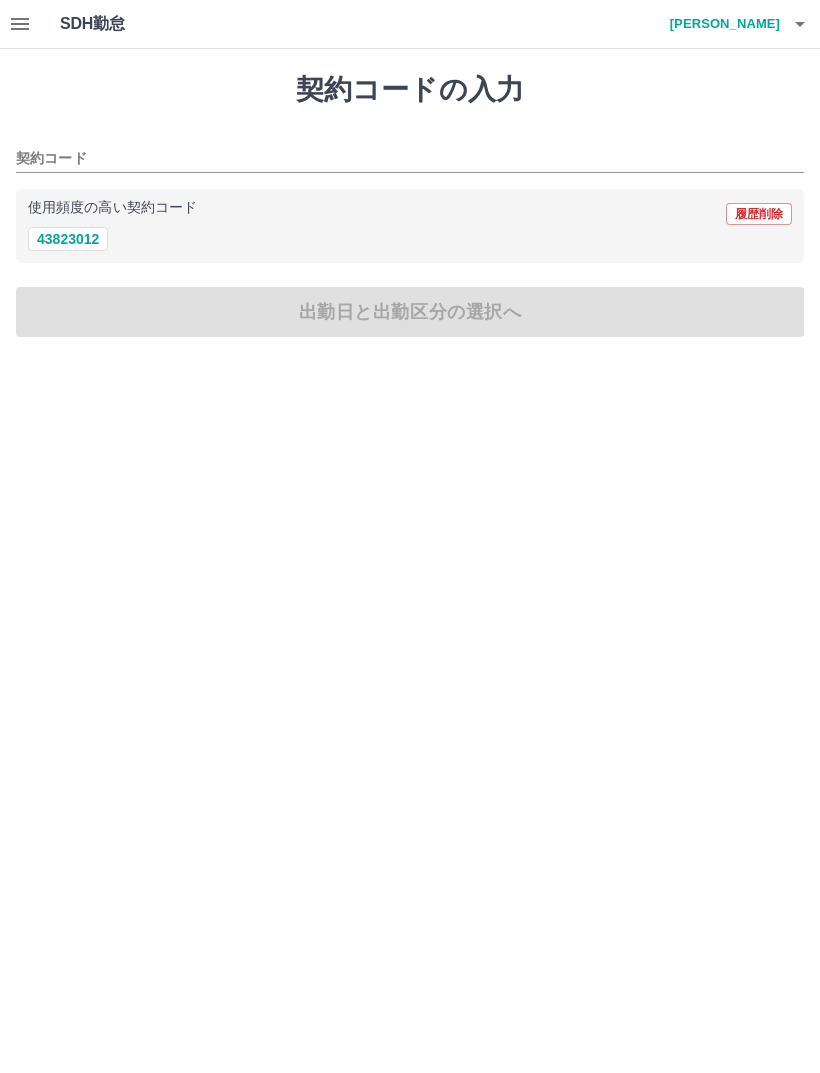 click on "43823012" at bounding box center [68, 239] 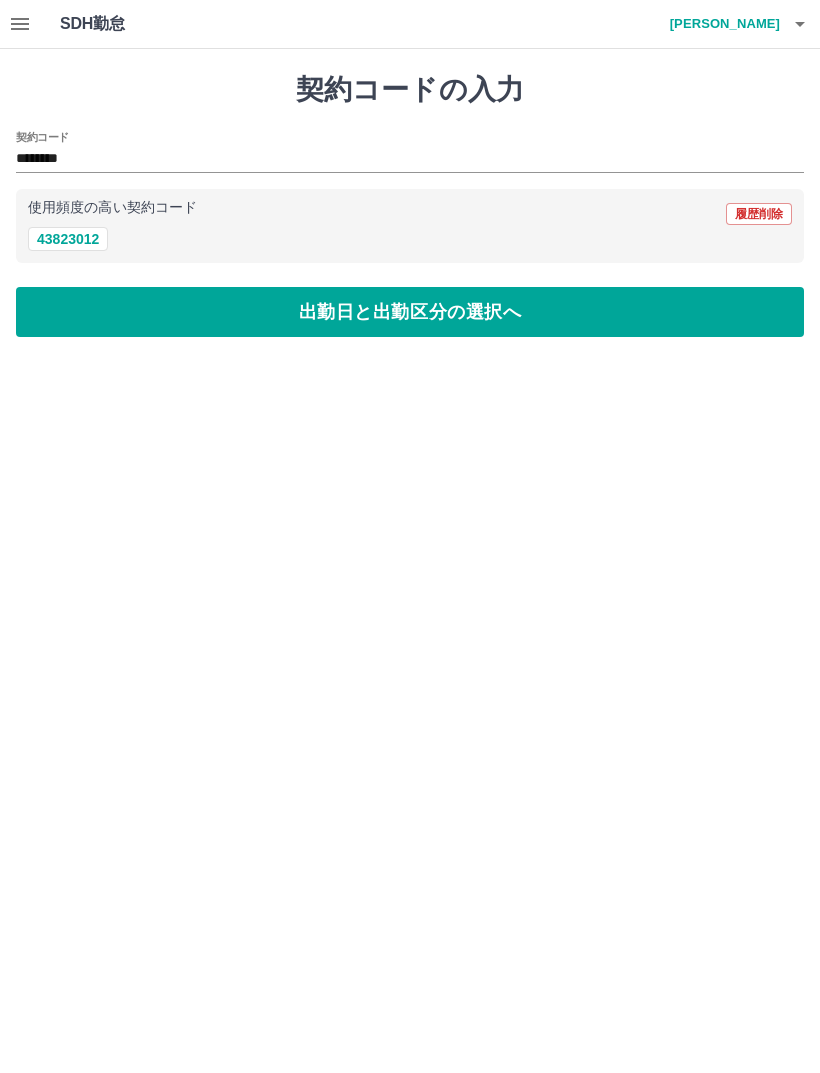 click on "出勤日と出勤区分の選択へ" at bounding box center (410, 312) 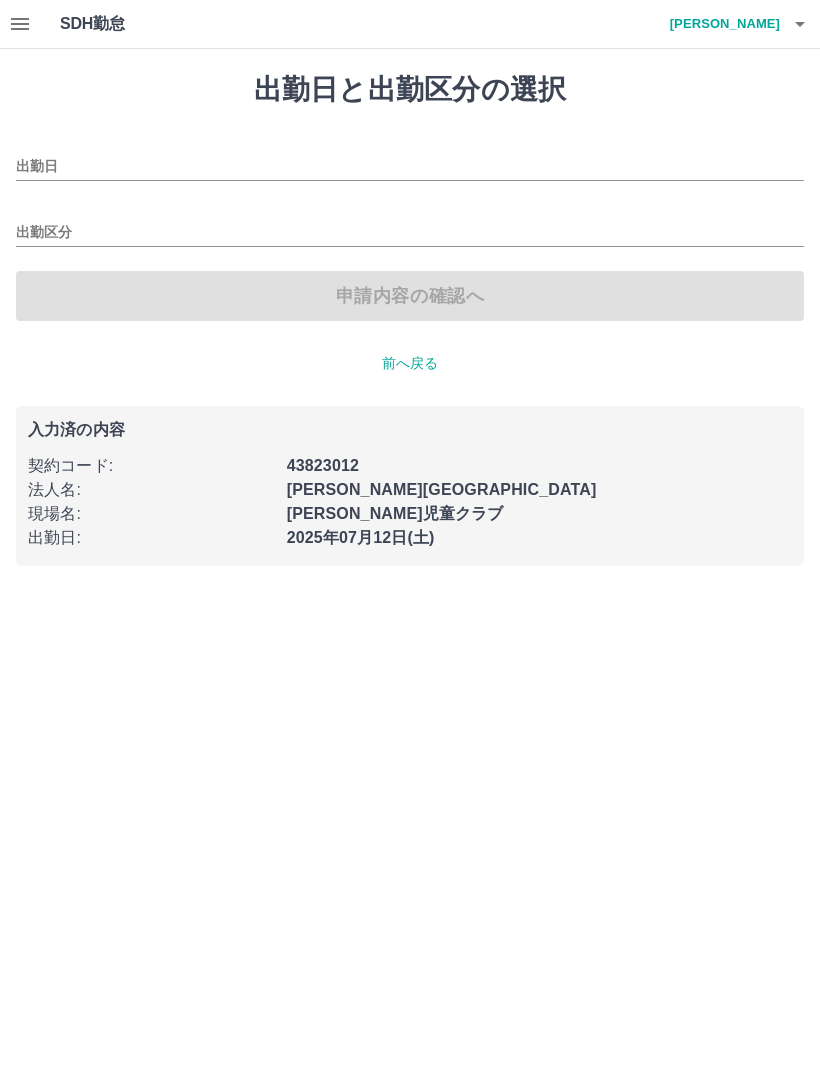 type on "**********" 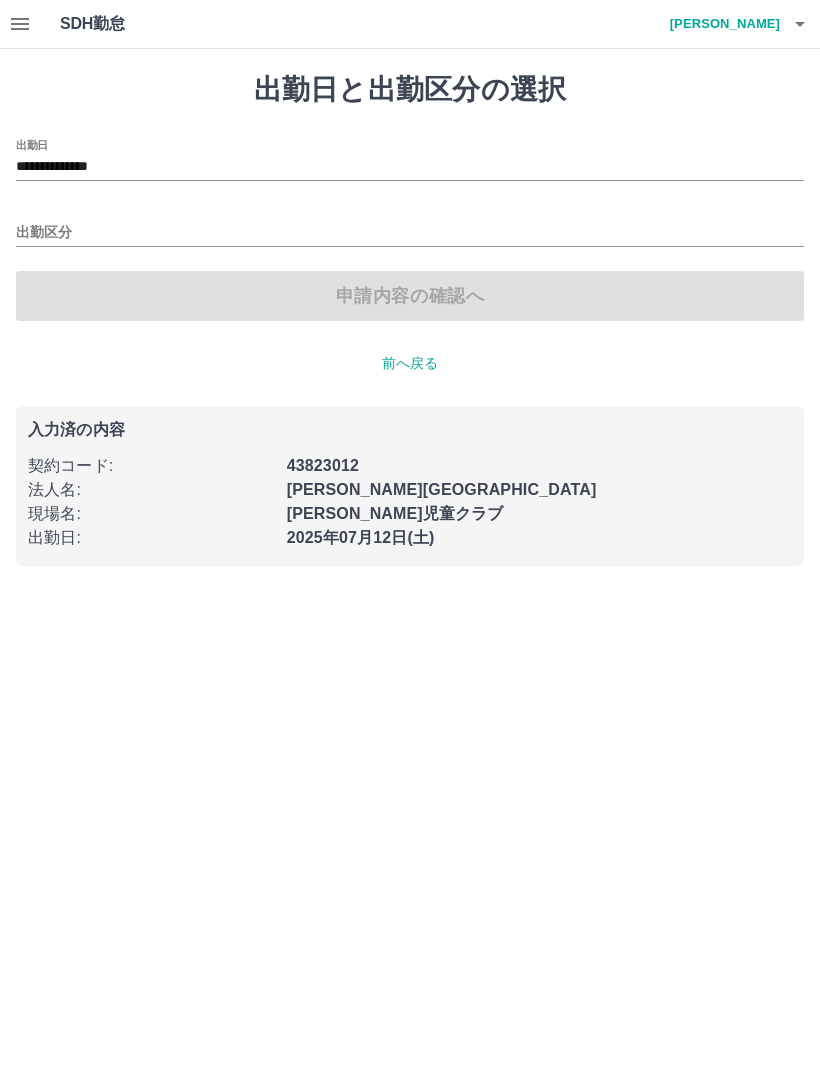 click on "出勤区分" at bounding box center [410, 233] 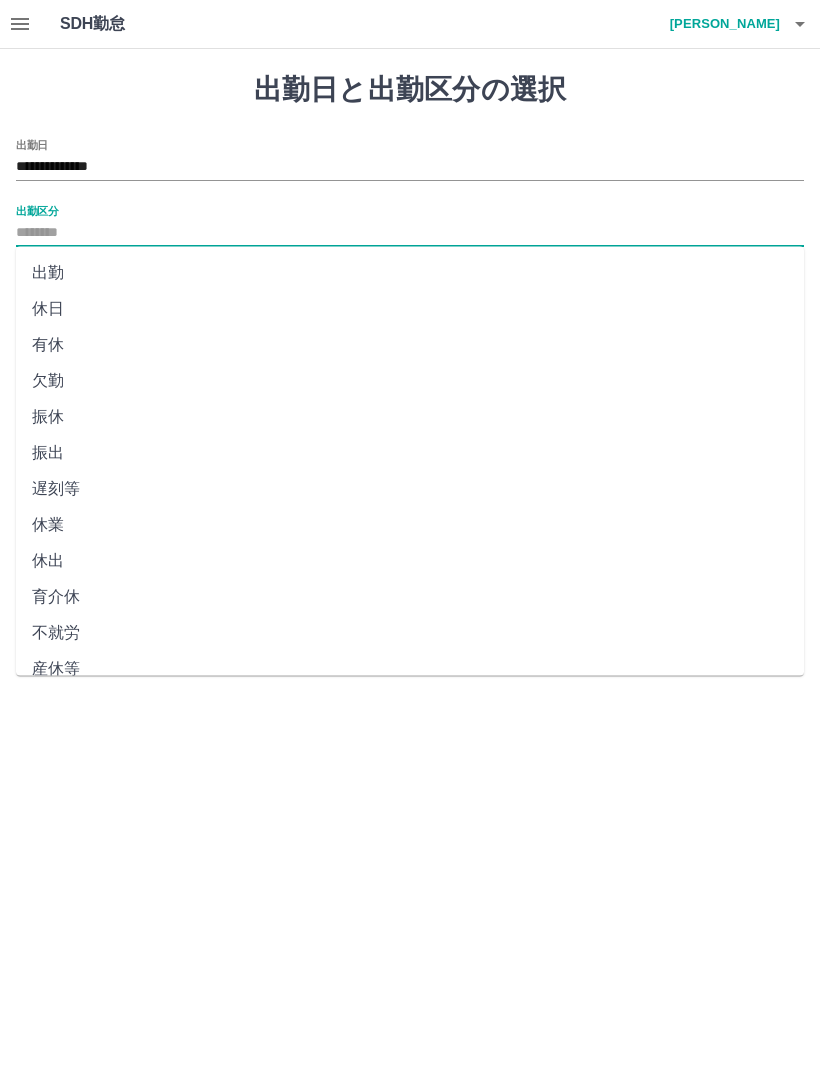click on "休日" at bounding box center [410, 309] 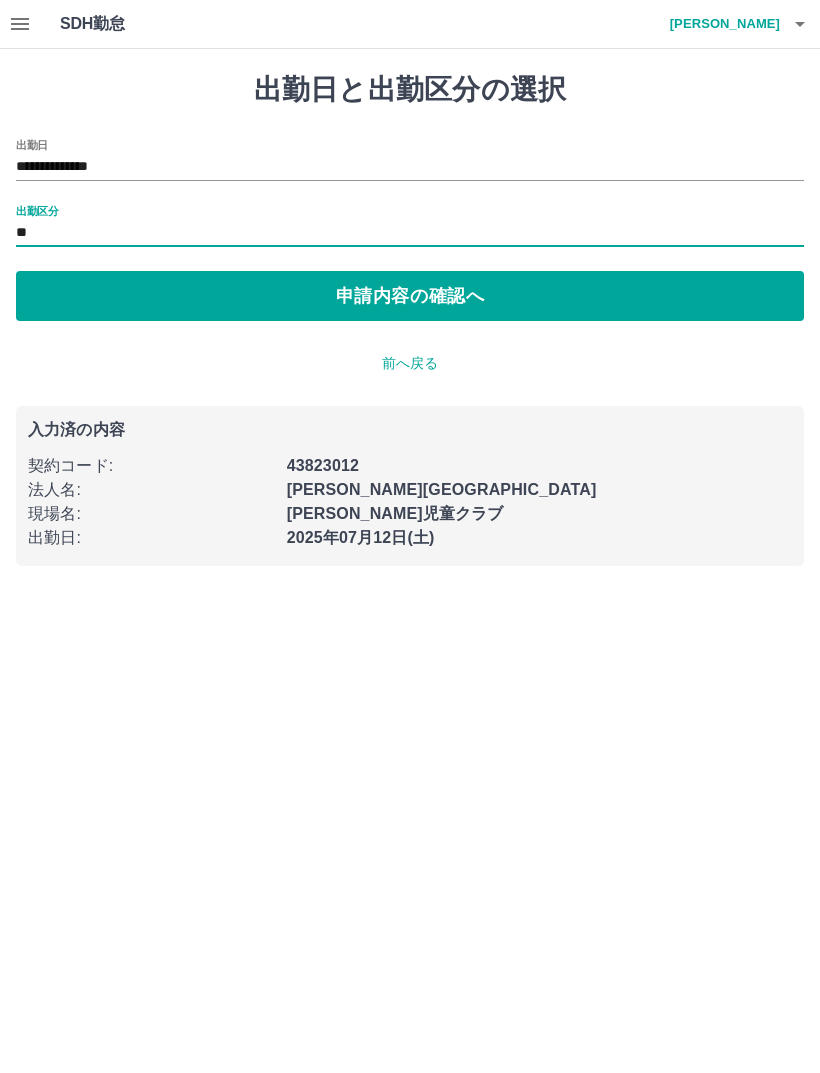 click on "申請内容の確認へ" at bounding box center [410, 296] 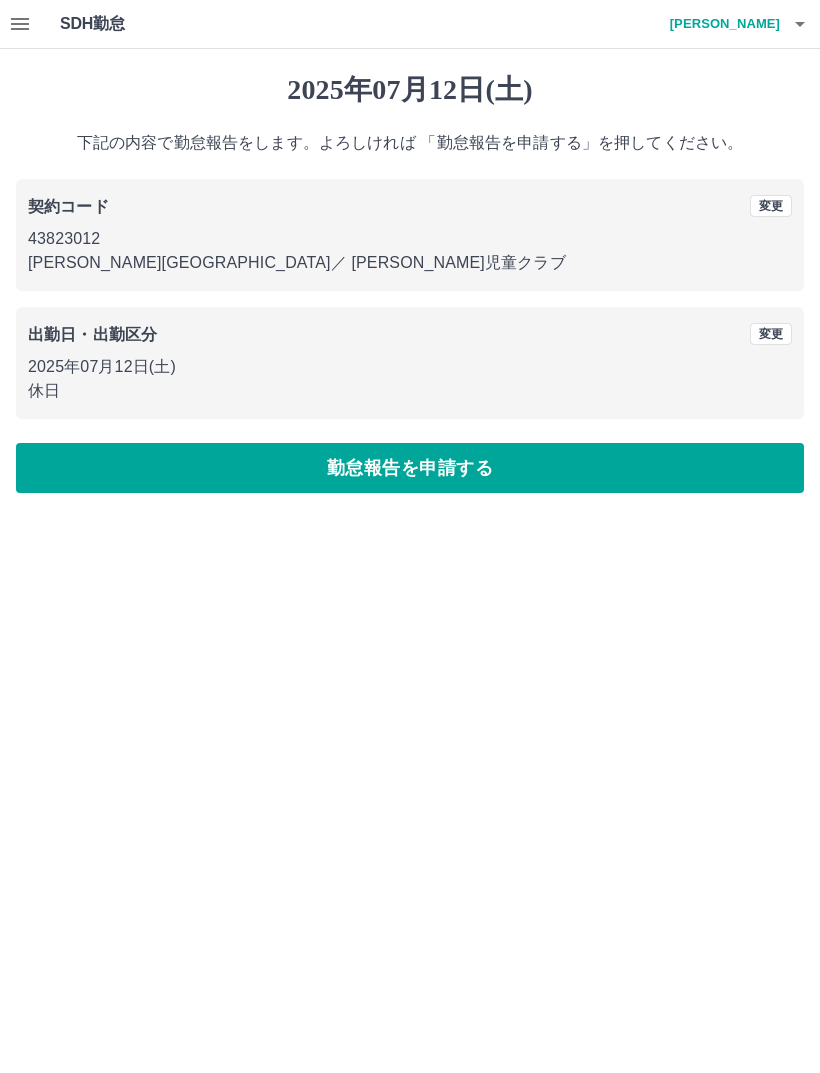 click on "勤怠報告を申請する" at bounding box center [410, 468] 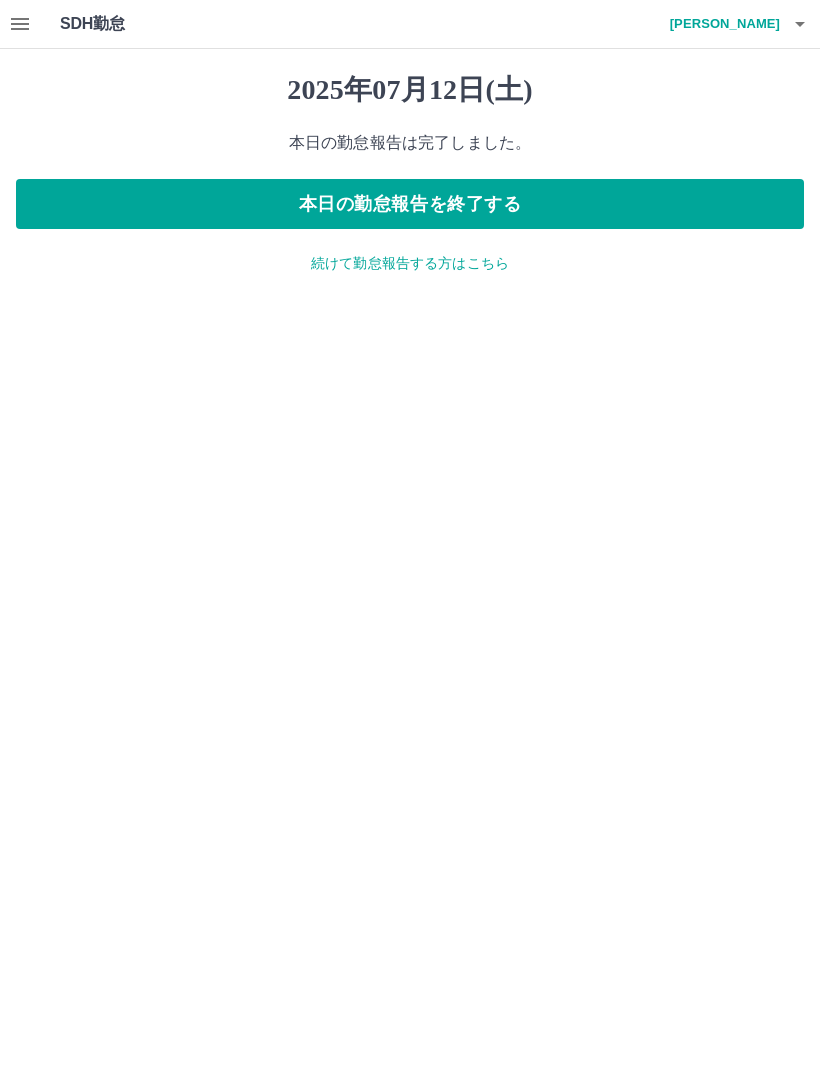 click on "本日の勤怠報告を終了する" at bounding box center (410, 204) 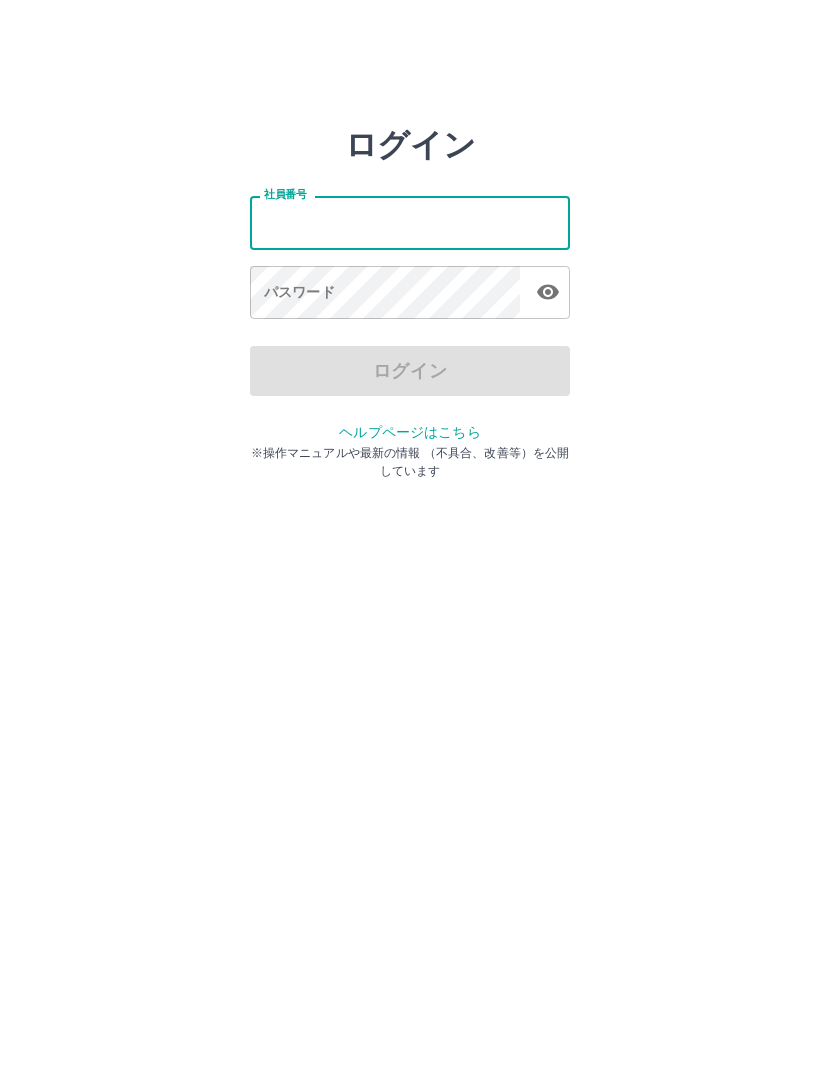 scroll, scrollTop: 0, scrollLeft: 0, axis: both 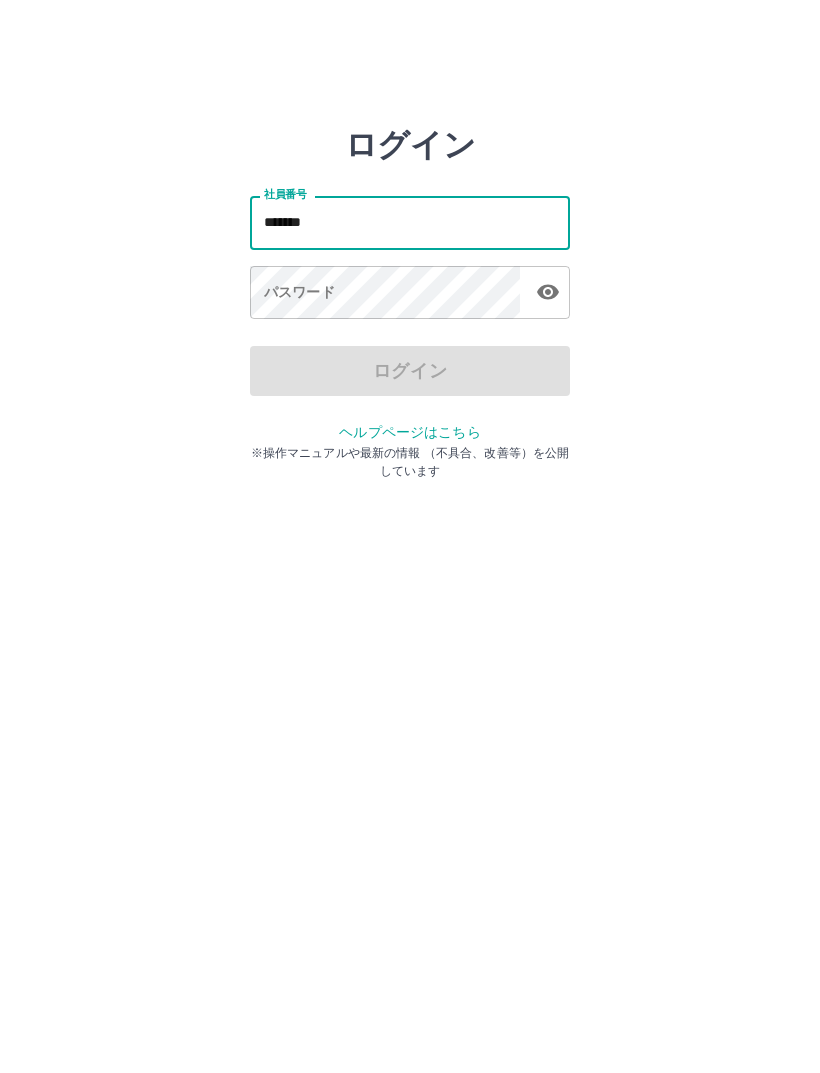 type on "*******" 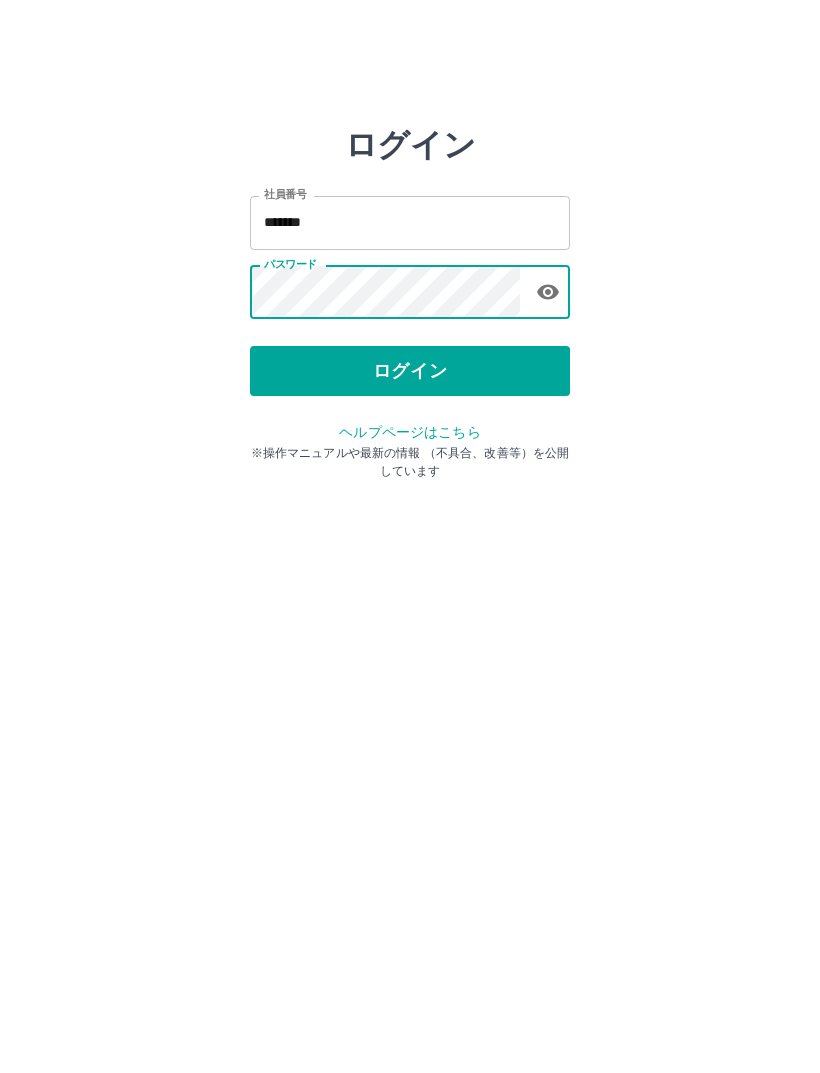click on "ログイン" at bounding box center [410, 371] 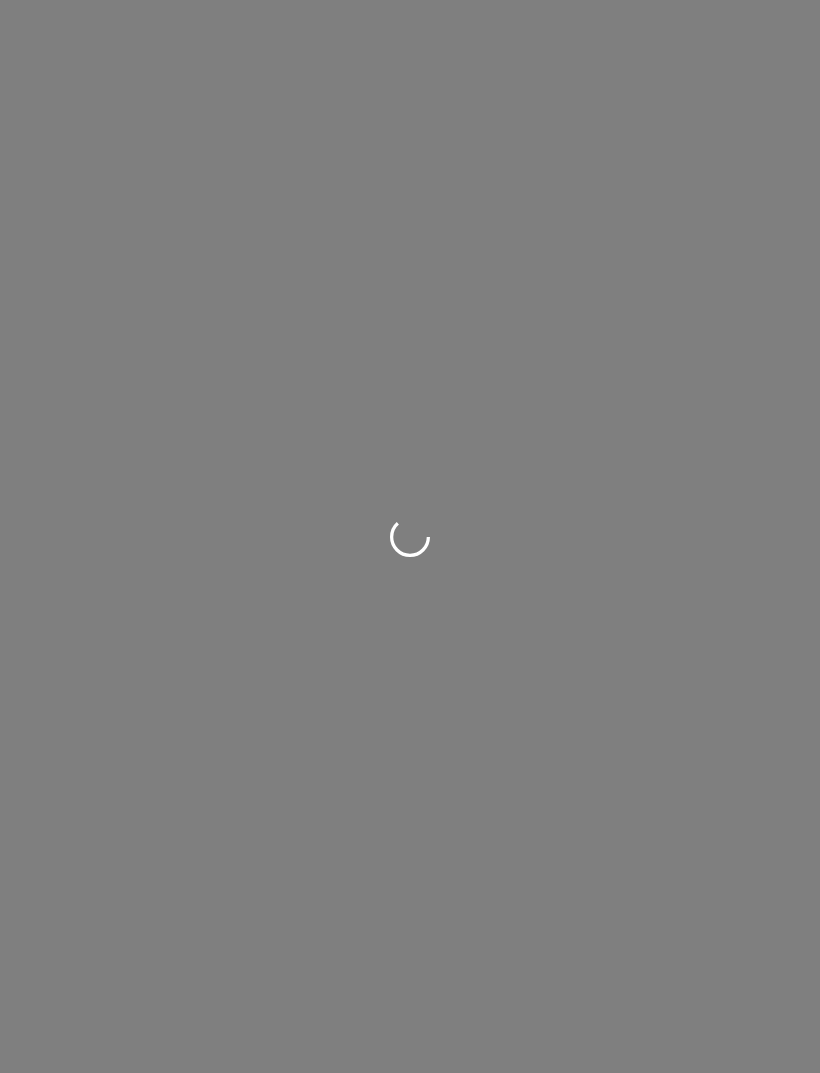 scroll, scrollTop: 0, scrollLeft: 0, axis: both 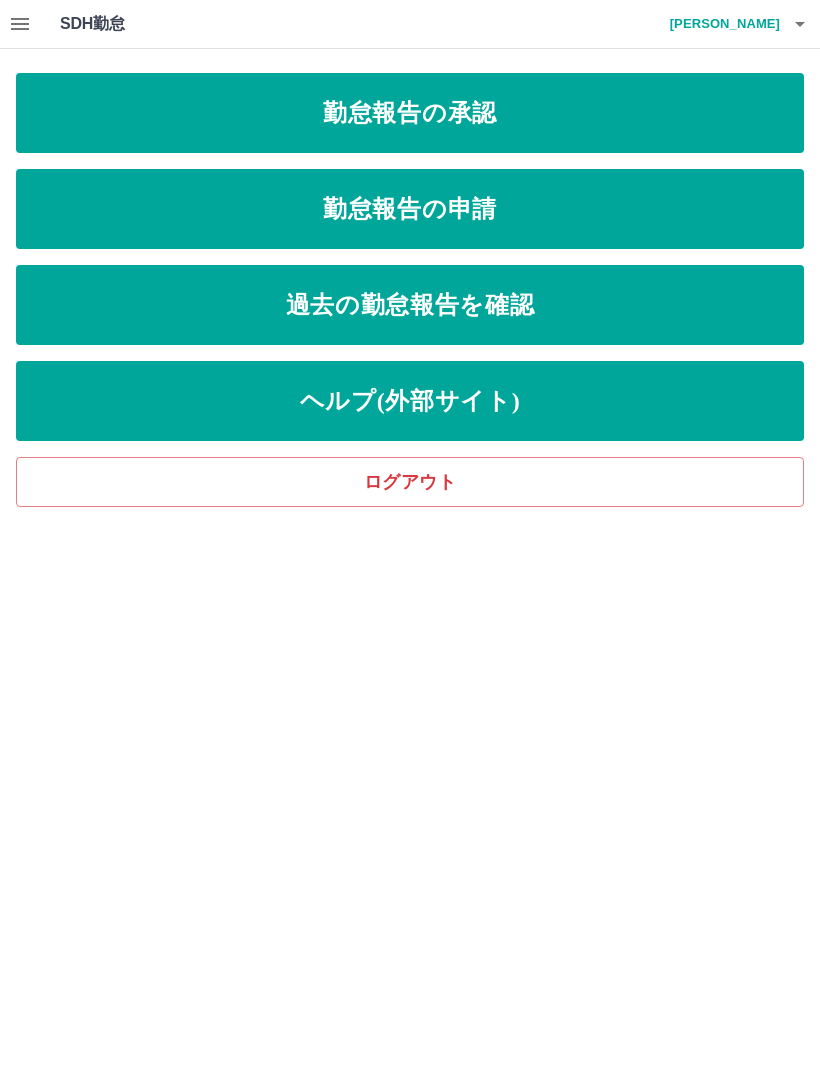 click on "勤怠報告の承認" at bounding box center (410, 113) 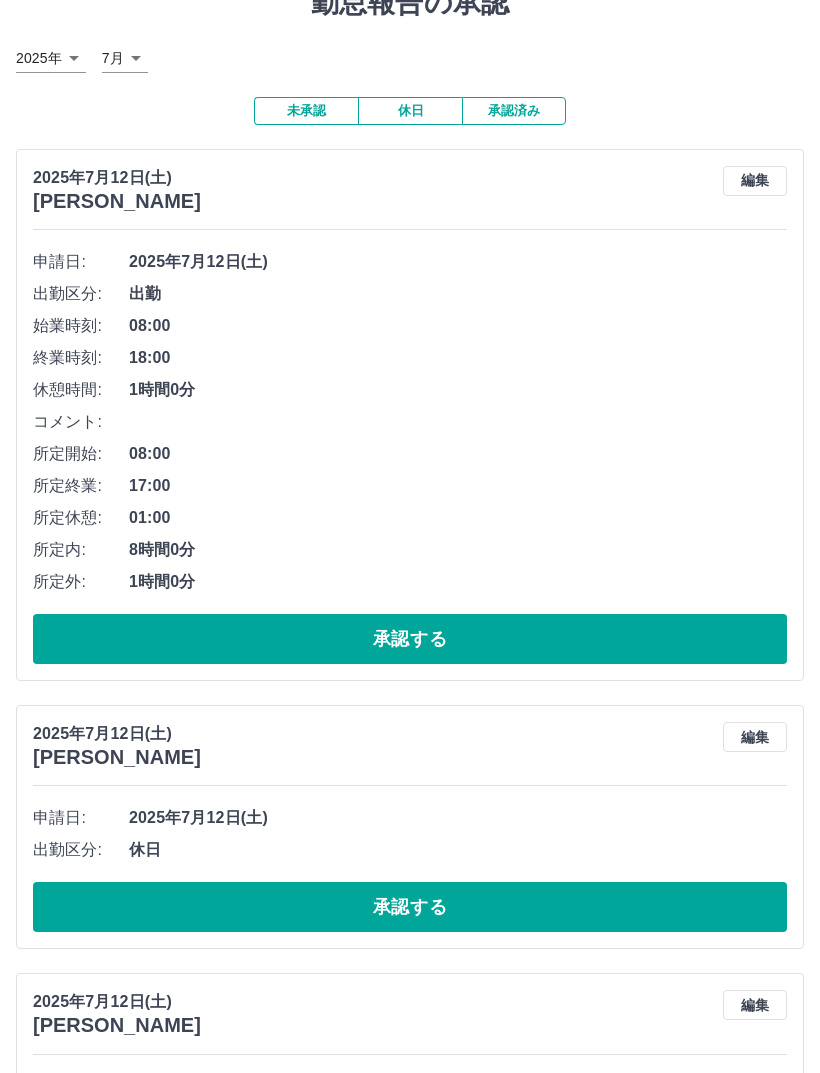 scroll, scrollTop: 100, scrollLeft: 0, axis: vertical 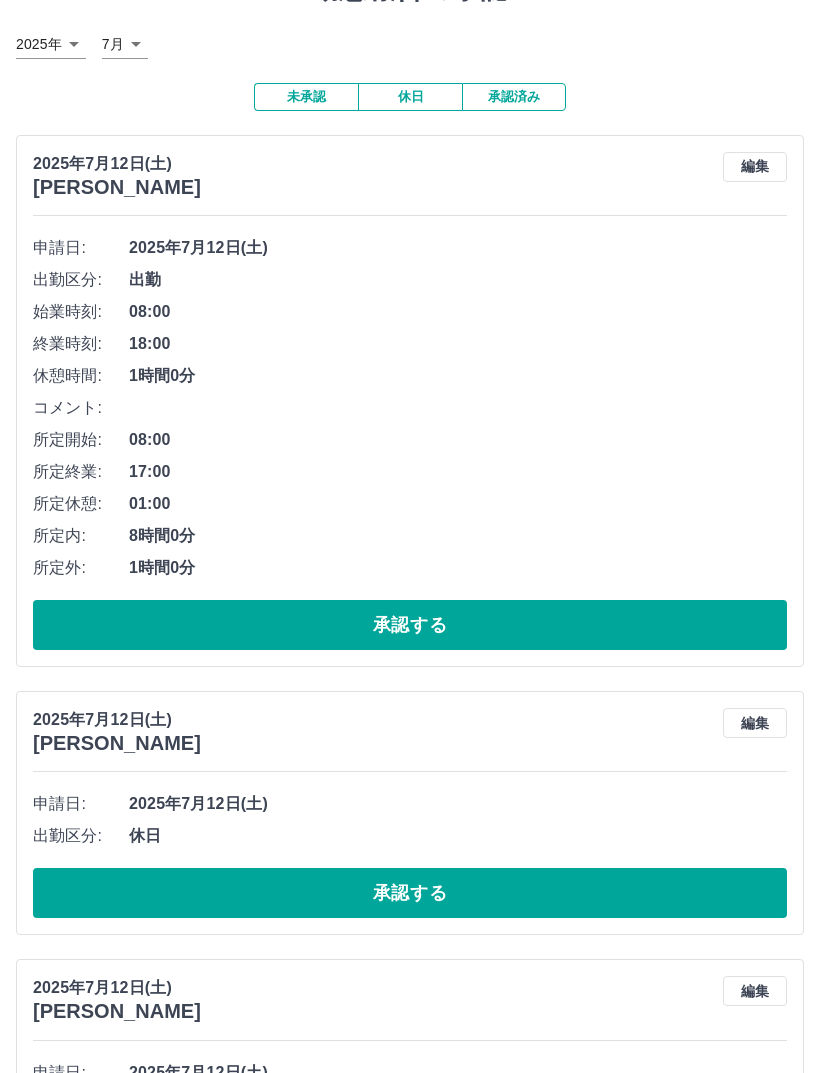 click on "承認する" at bounding box center [410, 626] 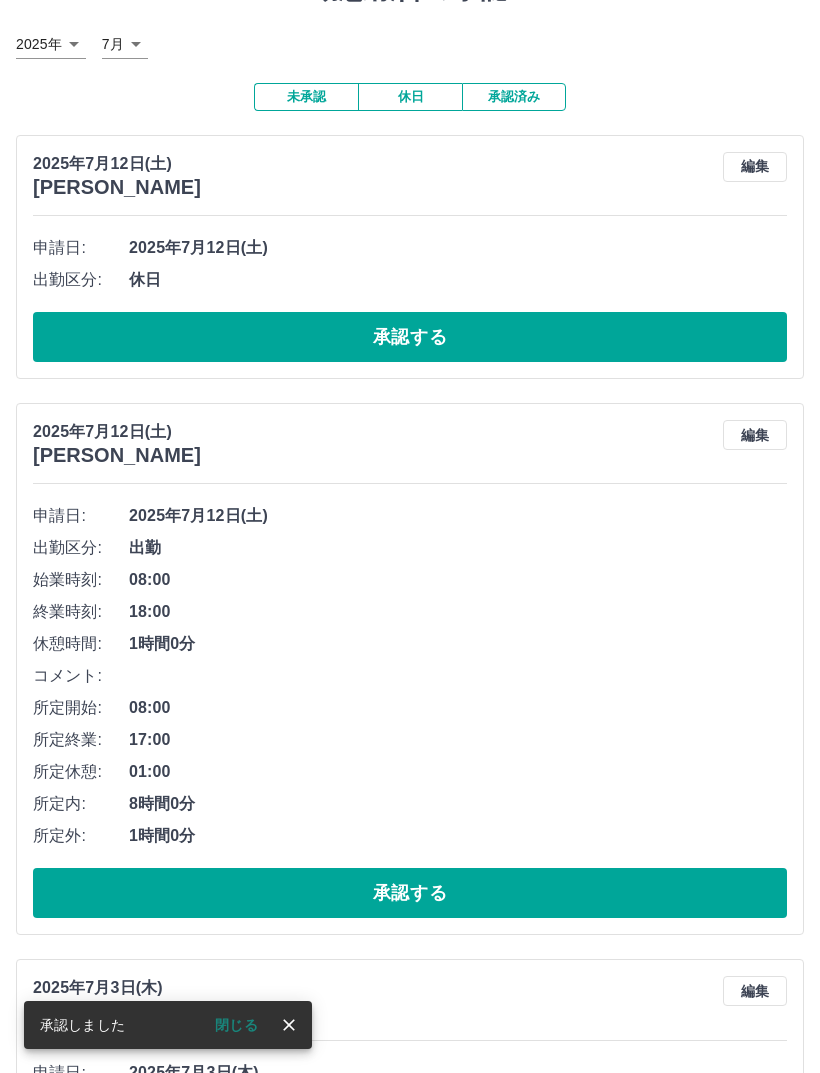 click on "承認する" at bounding box center [410, 337] 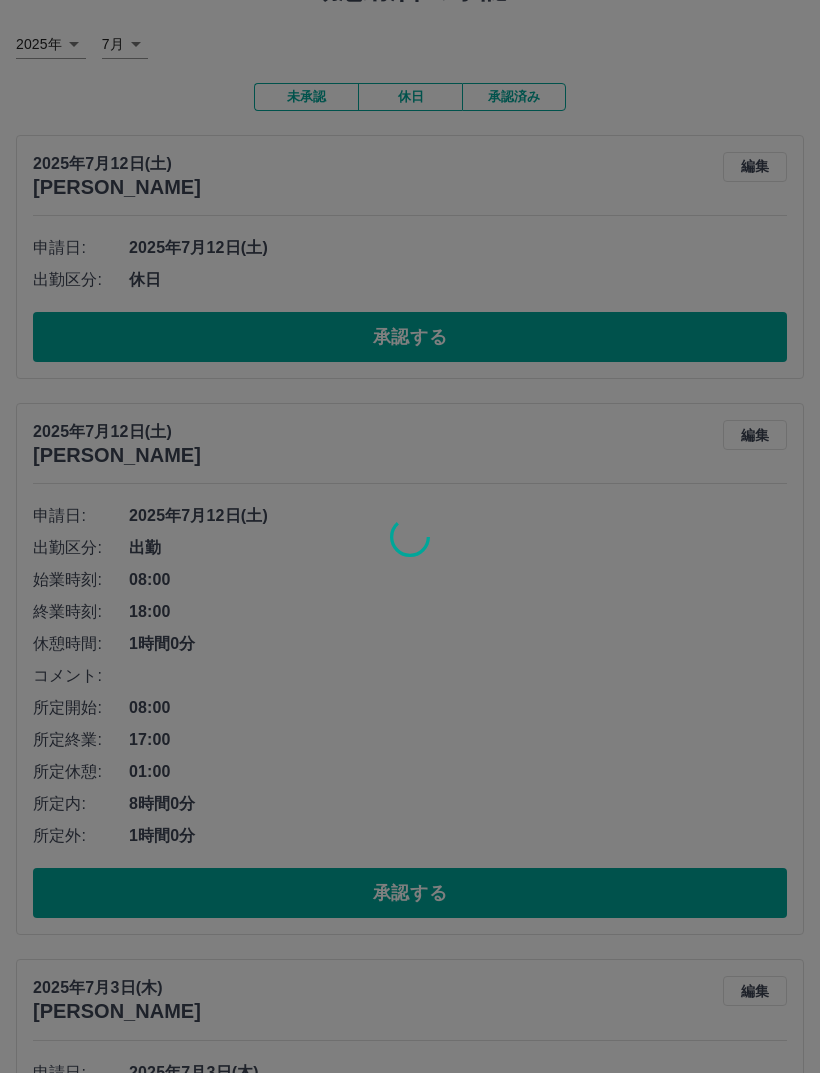 scroll, scrollTop: 0, scrollLeft: 0, axis: both 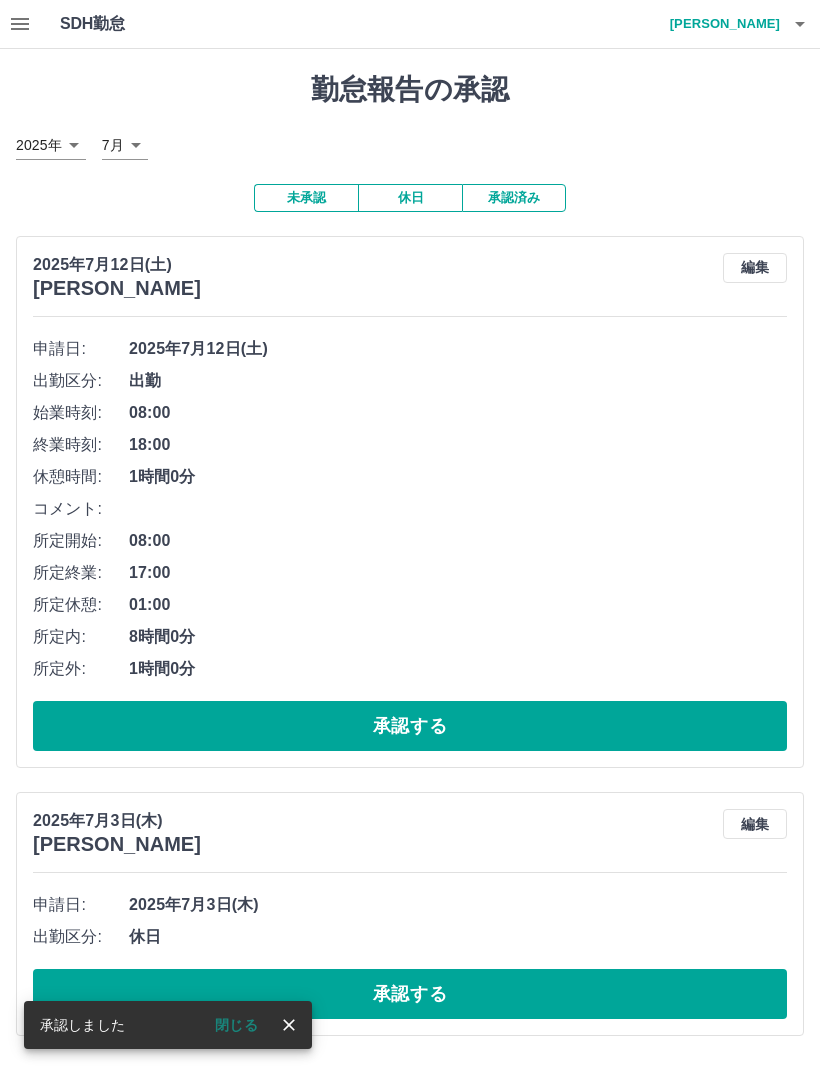click on "承認する" at bounding box center (410, 726) 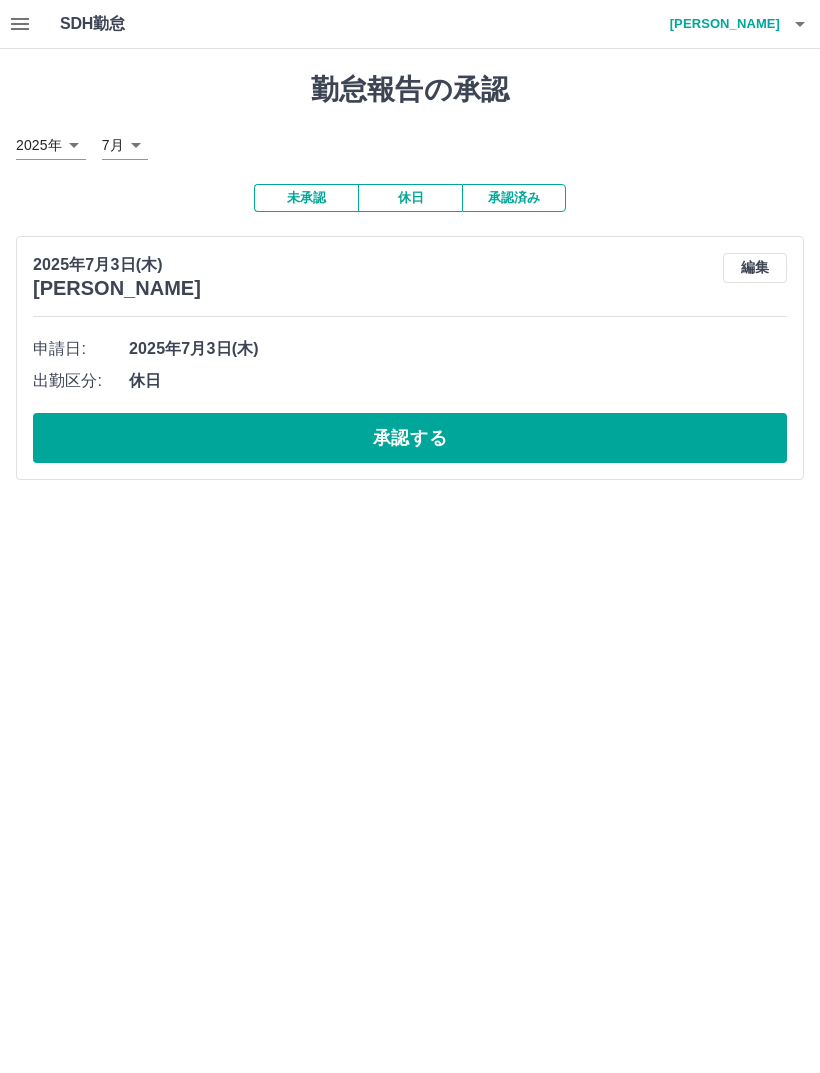 click on "承認する" at bounding box center [410, 438] 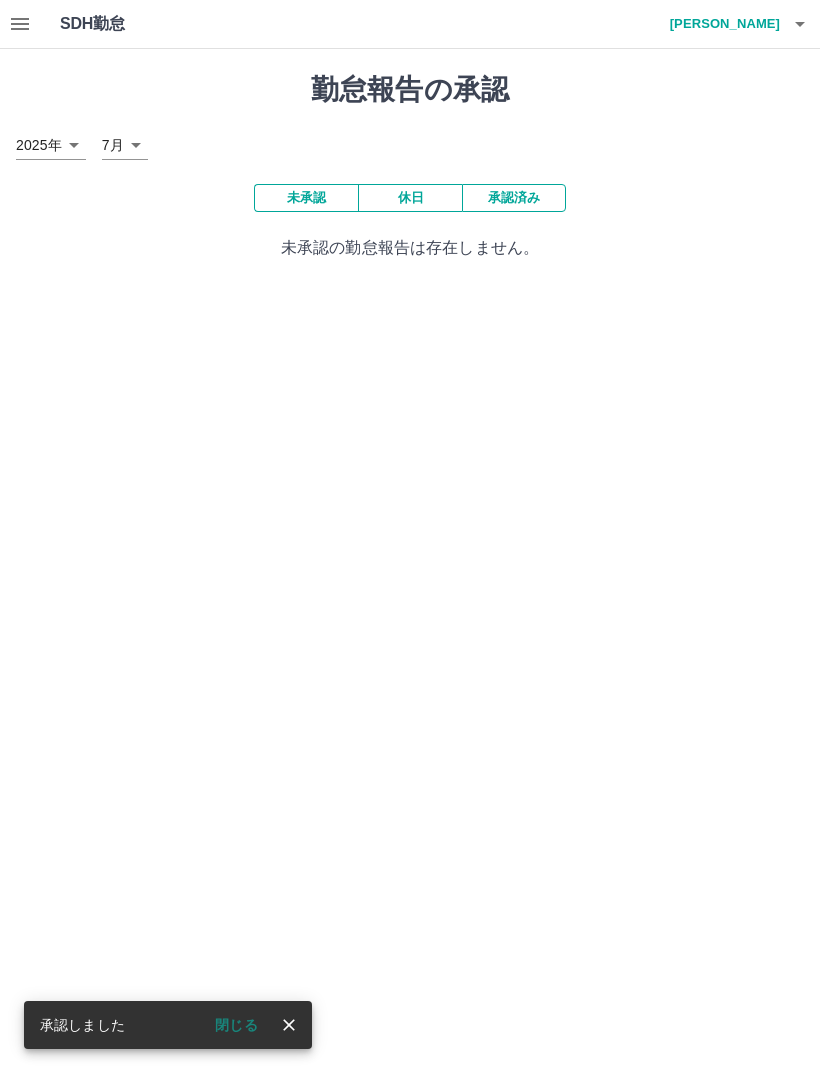 click 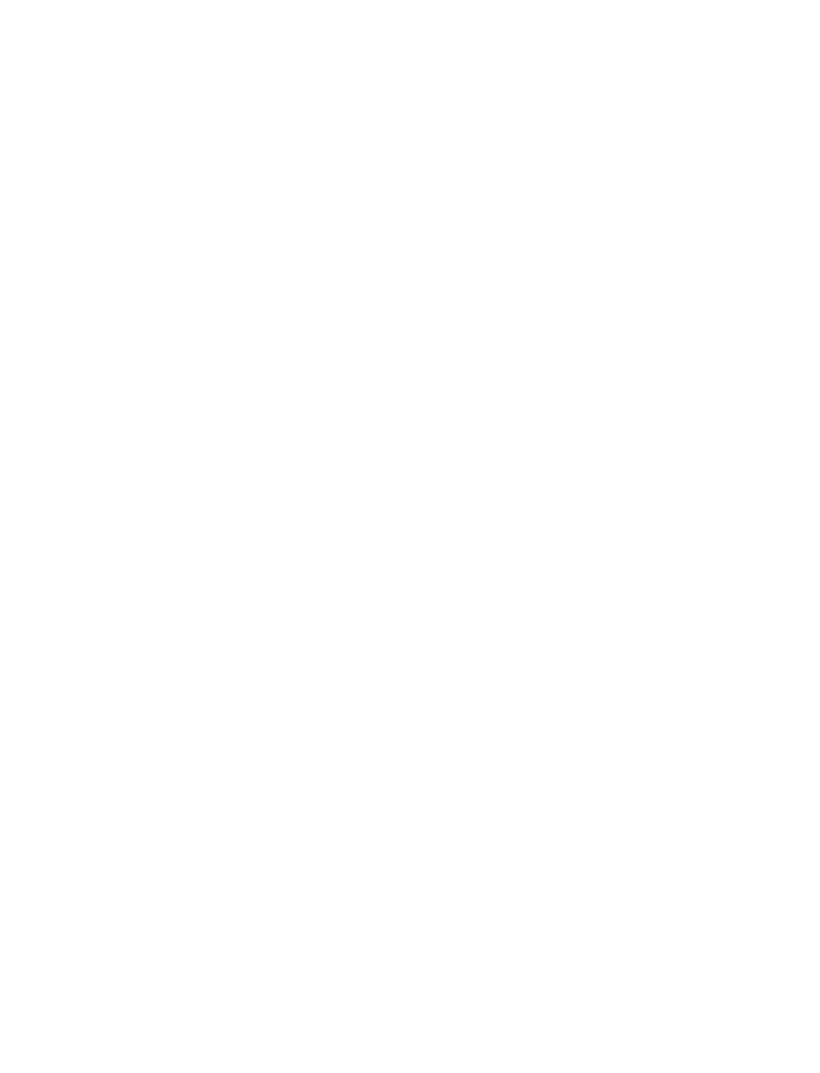 scroll, scrollTop: 0, scrollLeft: 0, axis: both 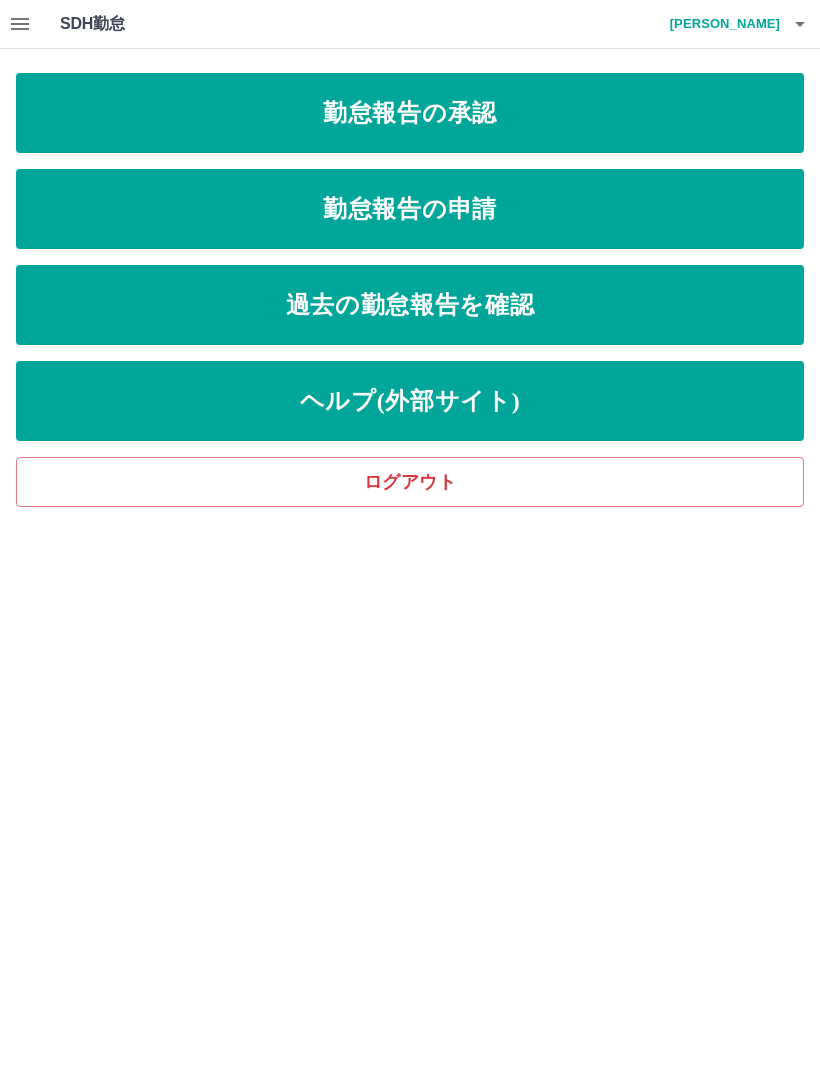 click on "勤怠報告の申請" at bounding box center (410, 209) 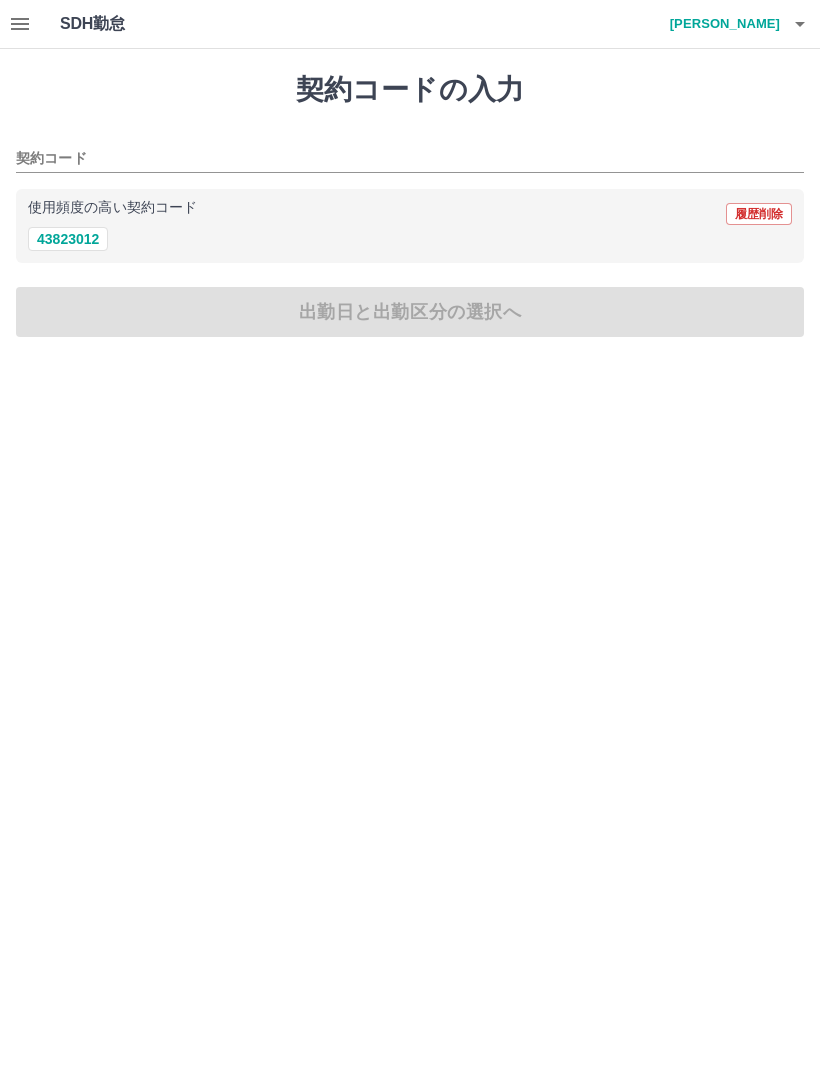 click on "43823012" at bounding box center [68, 239] 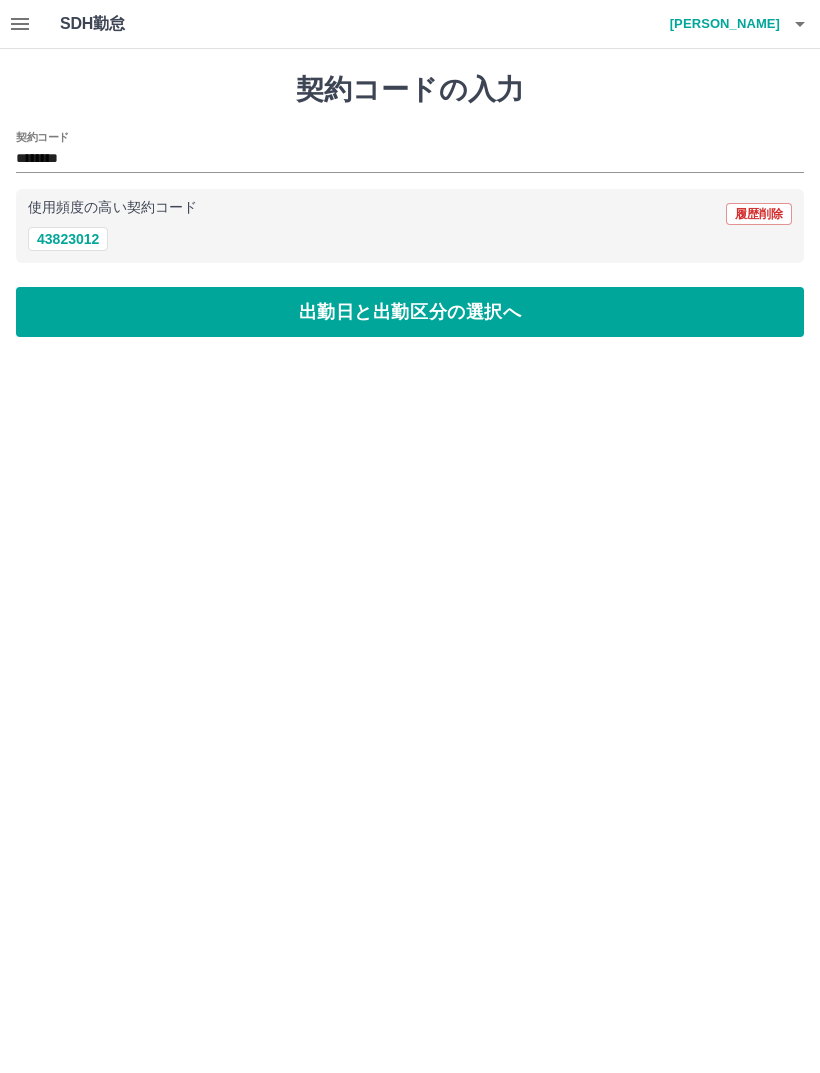 click on "********" at bounding box center [395, 159] 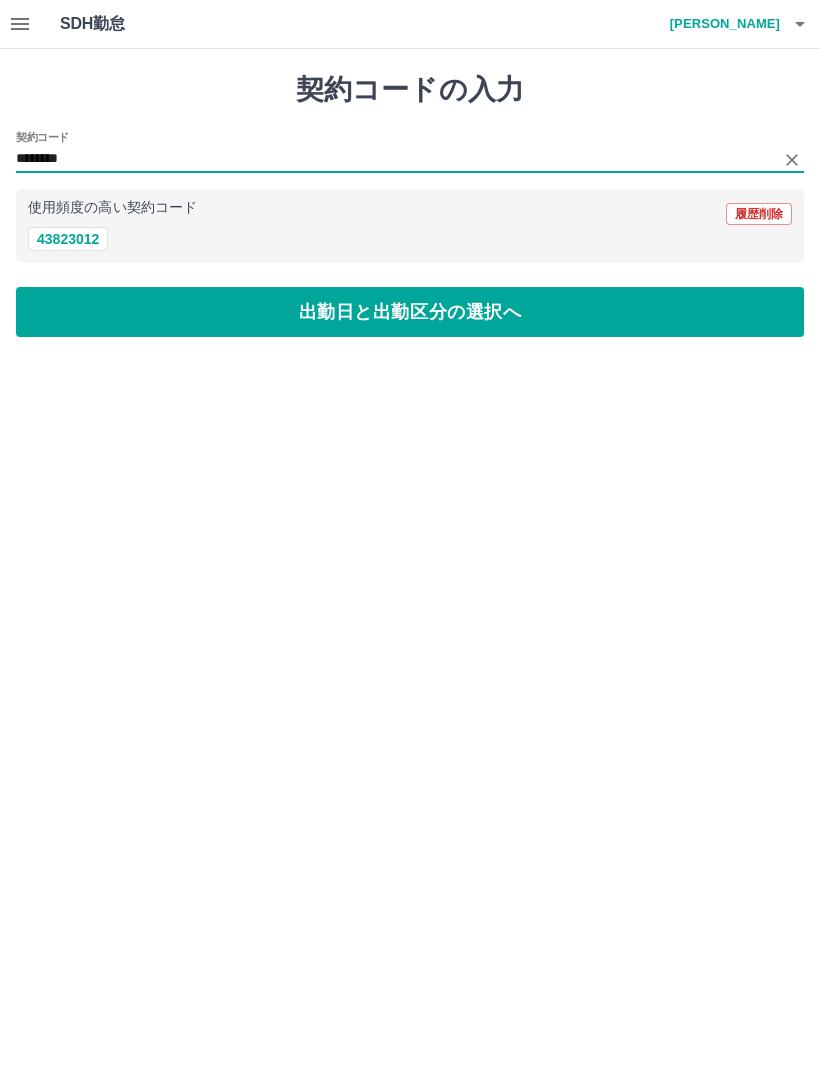 click on "SDH勤怠 福井　ひとみ 契約コードの入力 契約コード ******** 使用頻度の高い契約コード 履歴削除 43823012 出勤日と出勤区分の選択へ SDH勤怠" at bounding box center [410, 180] 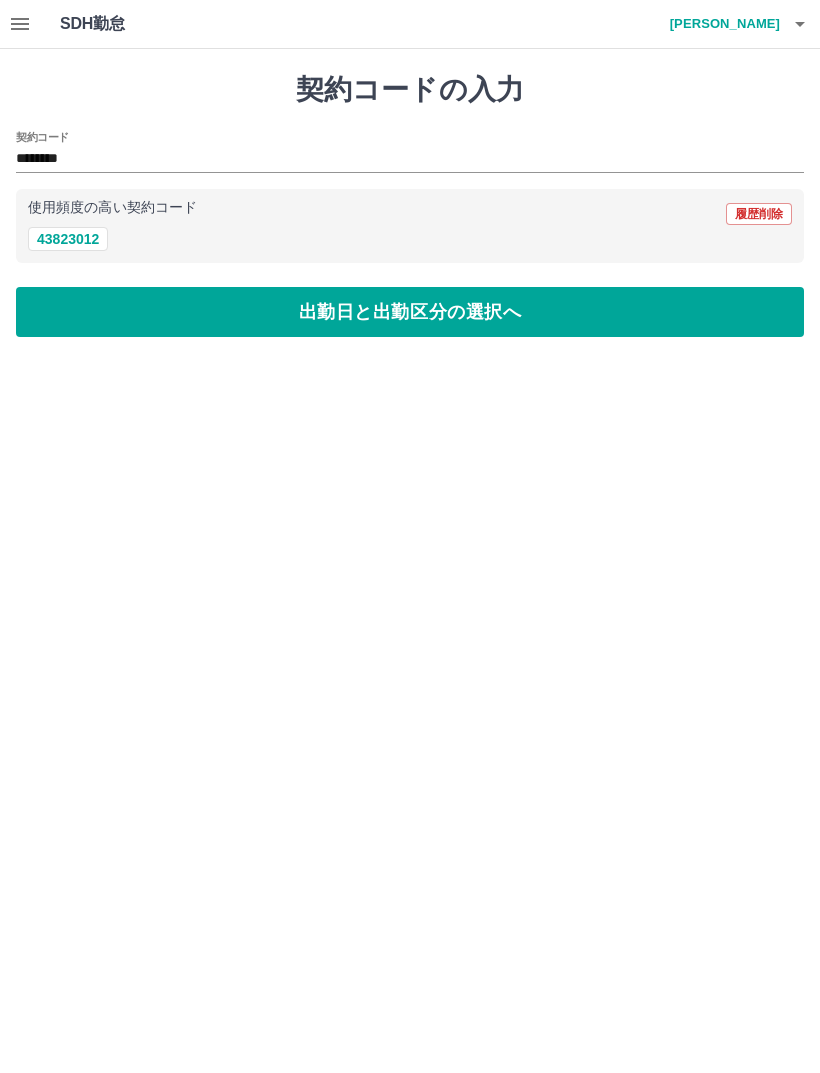 click on "出勤日と出勤区分の選択へ" at bounding box center (410, 312) 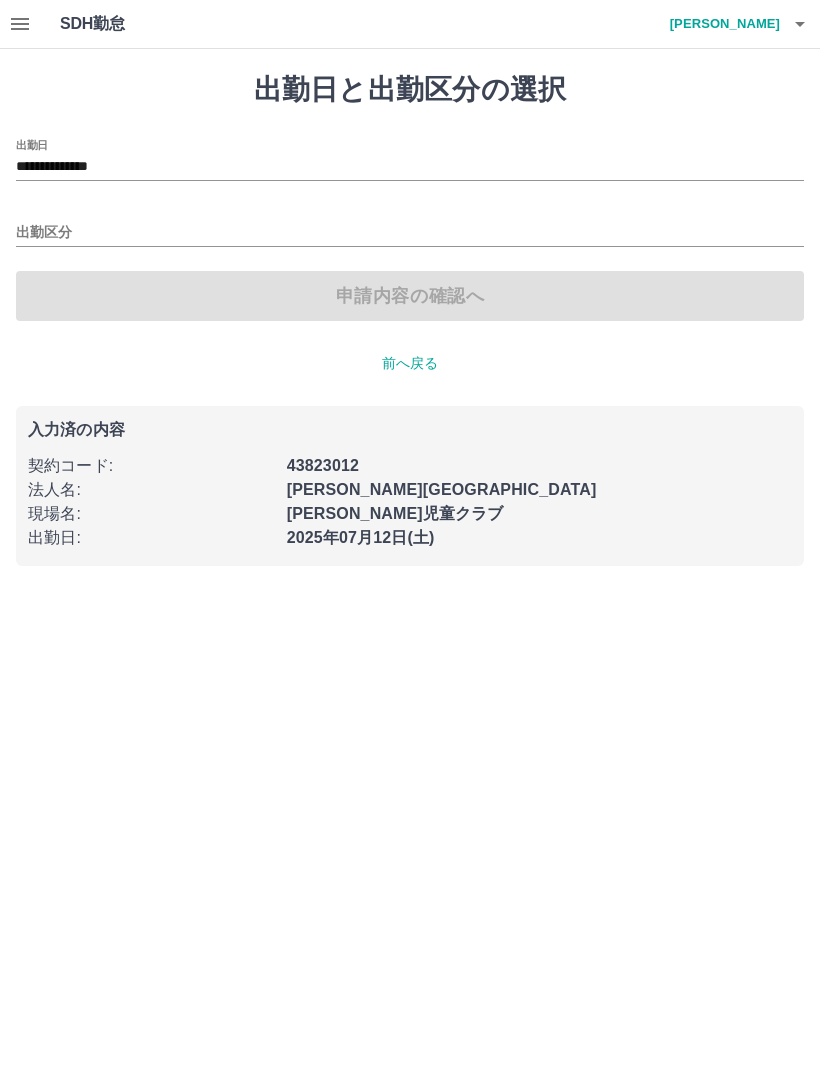 click on "前へ戻る" at bounding box center [410, 363] 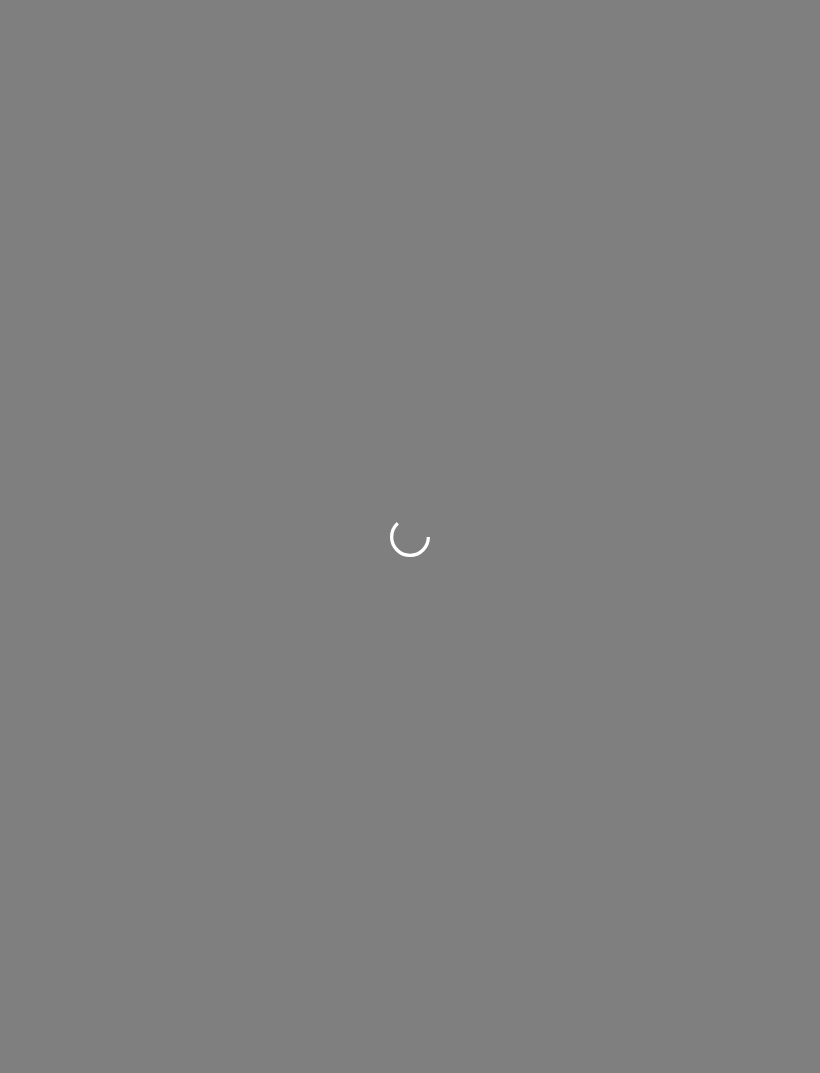 scroll, scrollTop: 0, scrollLeft: 0, axis: both 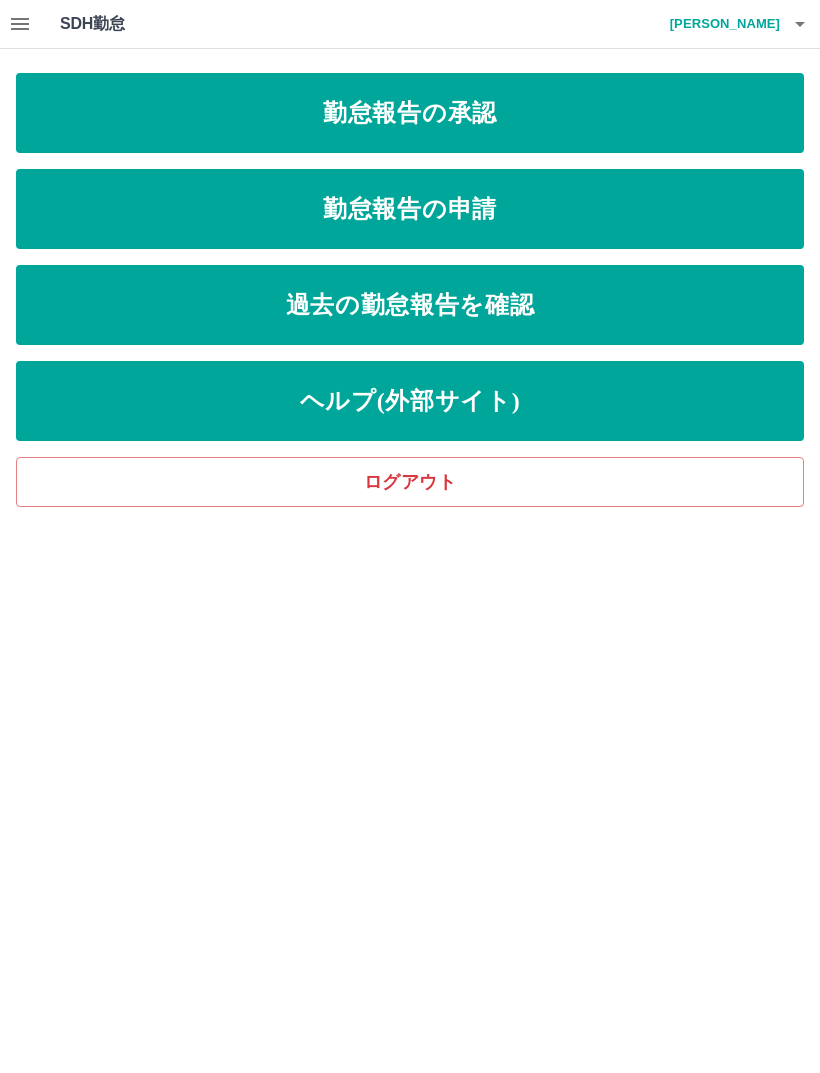 click on "勤怠報告の承認" at bounding box center (410, 113) 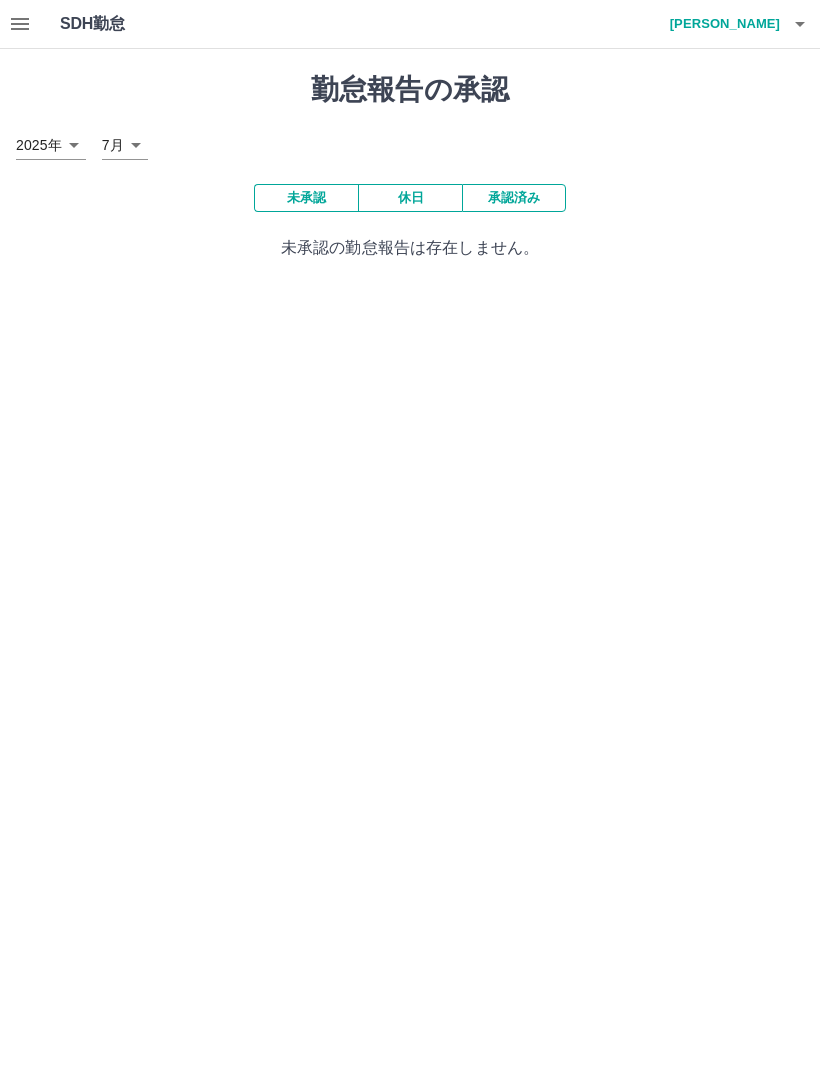 click on "承認済み" at bounding box center [514, 198] 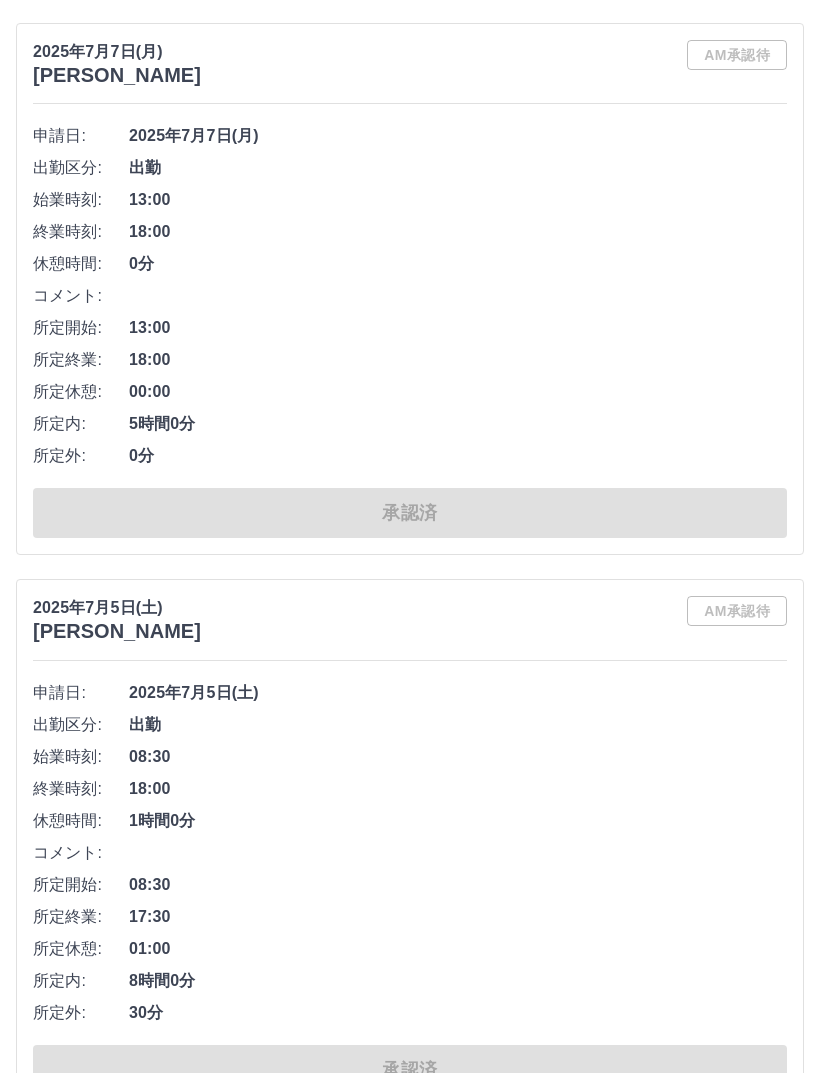 scroll, scrollTop: 7963, scrollLeft: 0, axis: vertical 